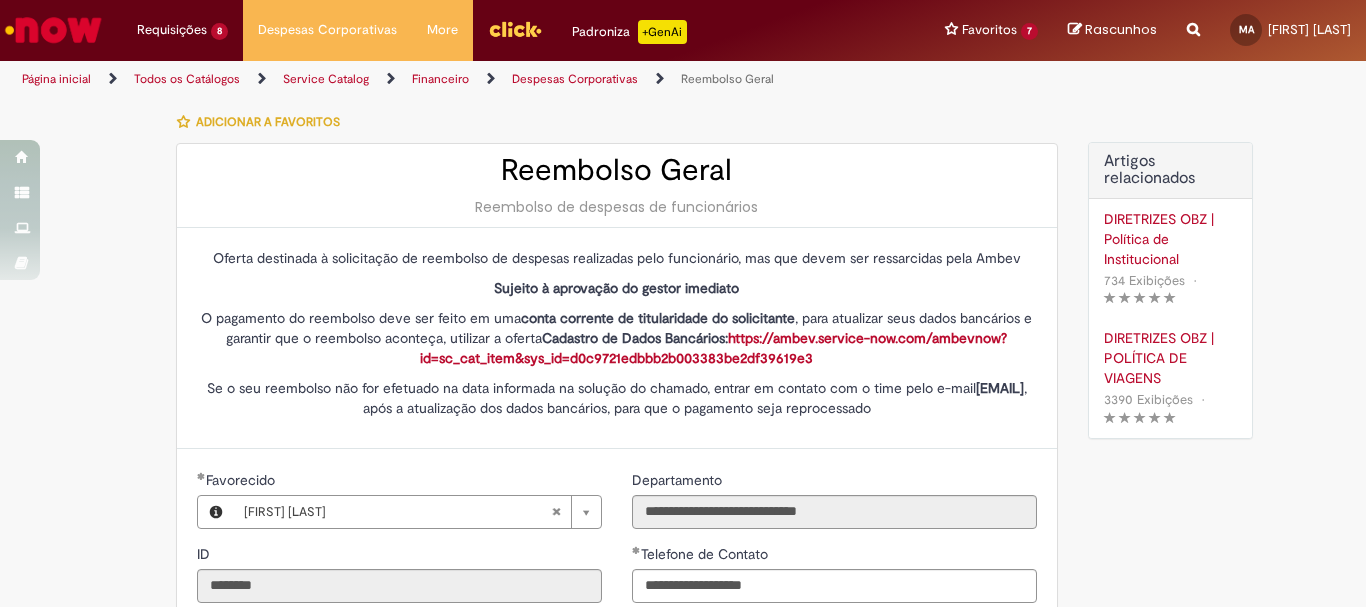 scroll, scrollTop: 0, scrollLeft: 0, axis: both 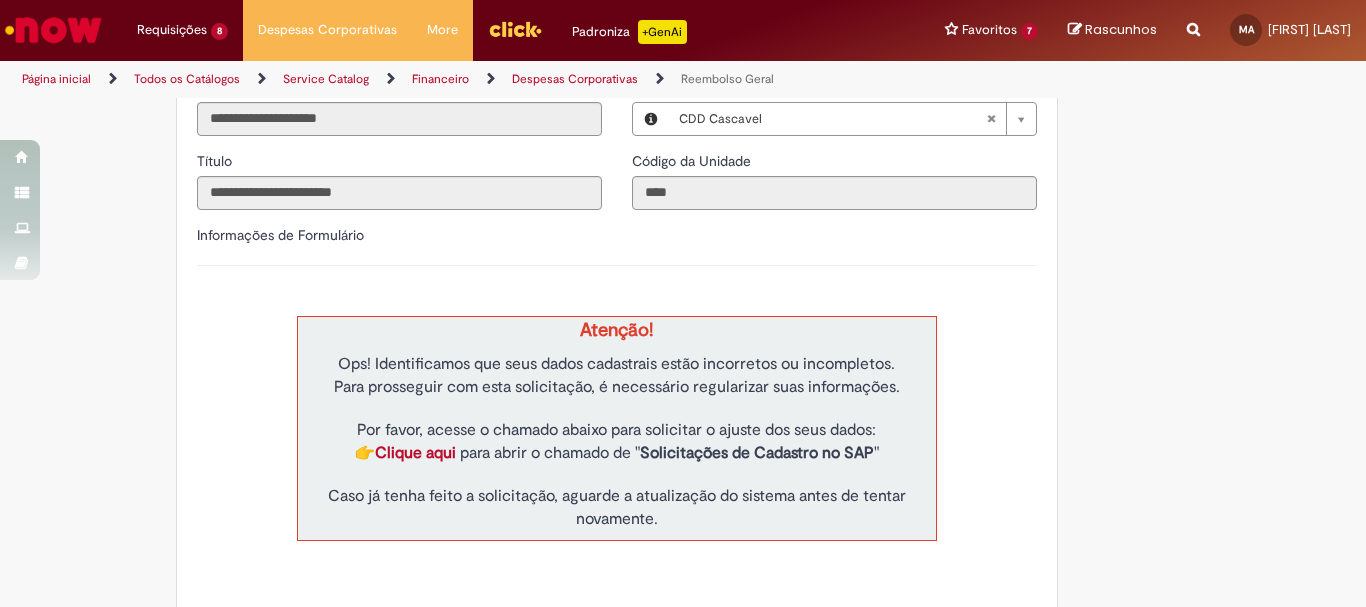 click at bounding box center (1193, 18) 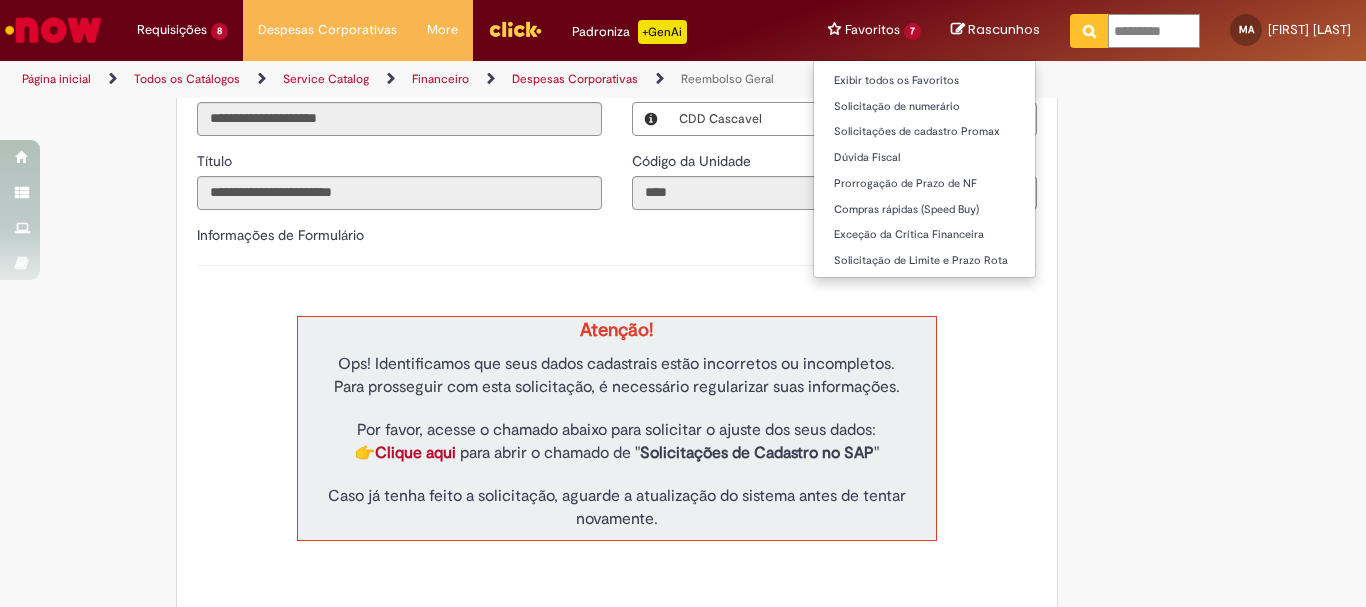 drag, startPoint x: 1145, startPoint y: 27, endPoint x: 825, endPoint y: 59, distance: 321.596 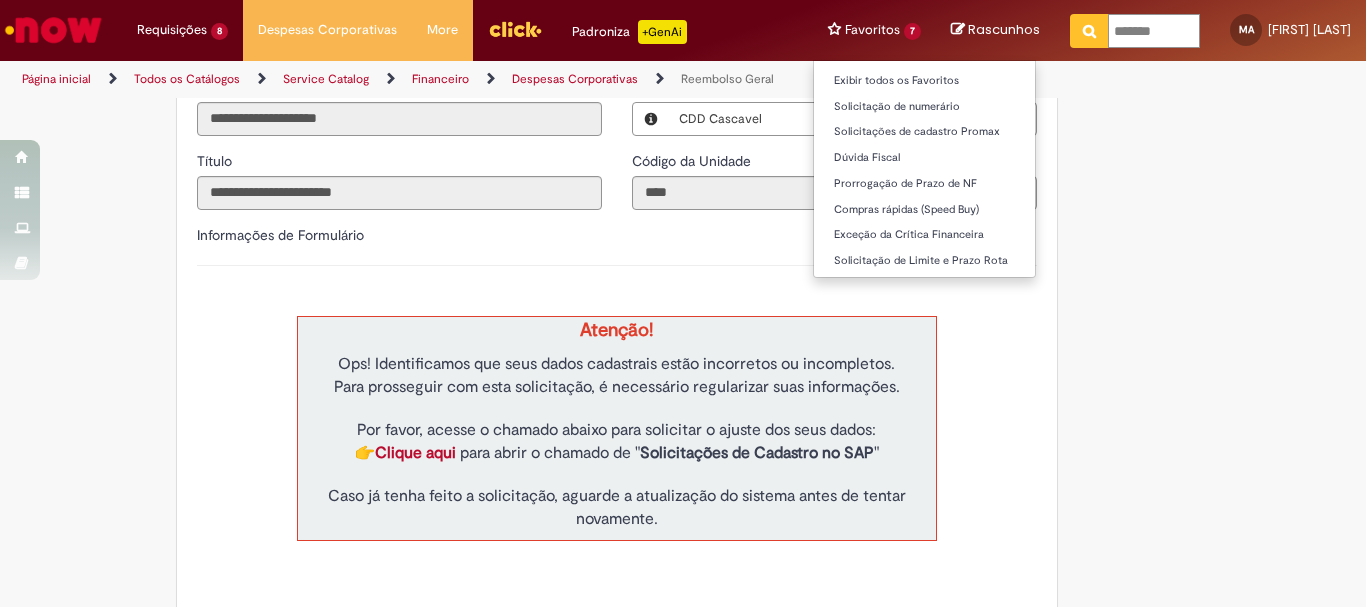 type on "********" 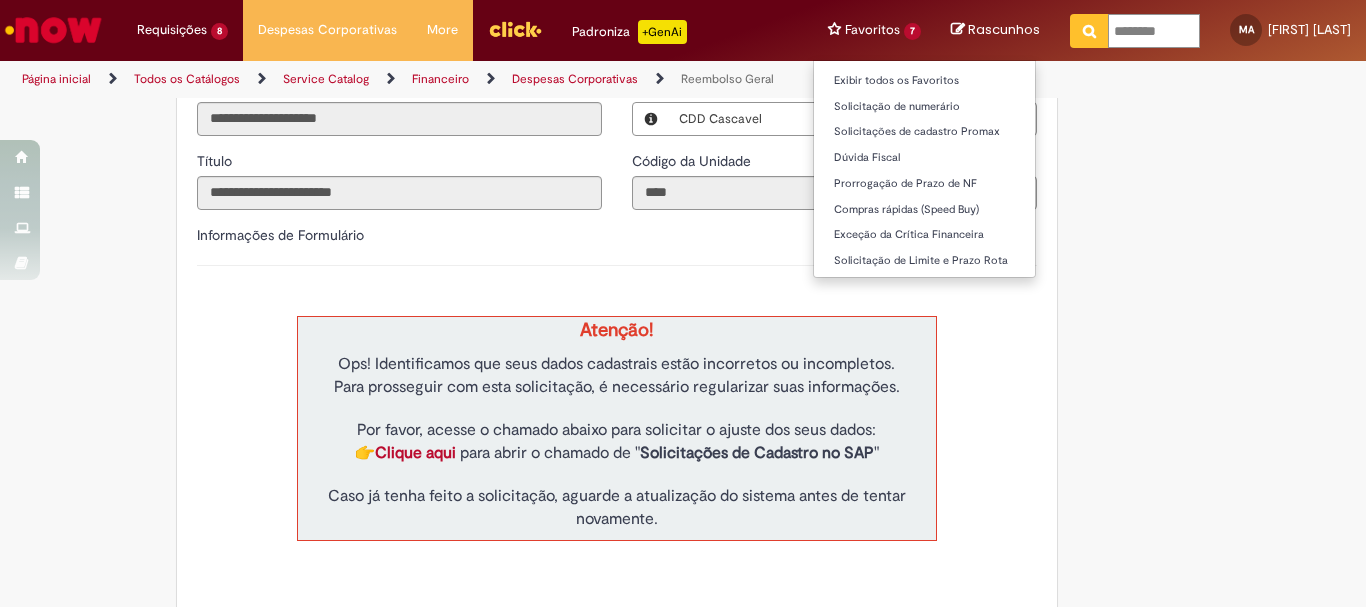 click at bounding box center [1089, 31] 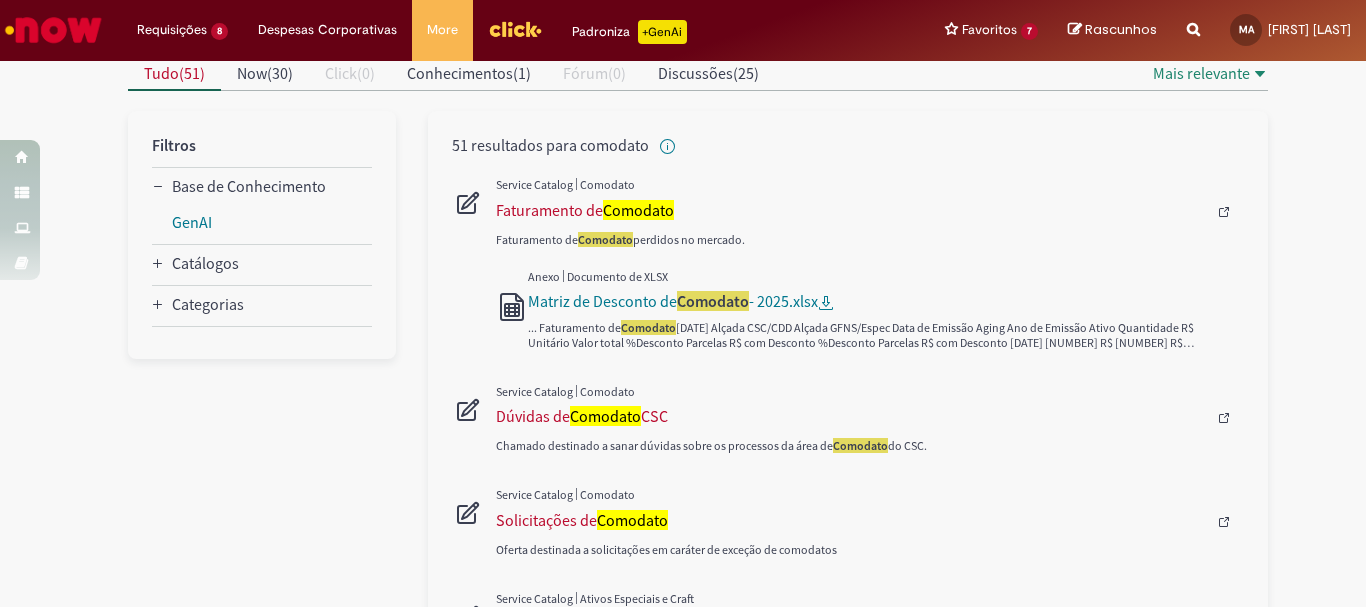 scroll, scrollTop: 300, scrollLeft: 0, axis: vertical 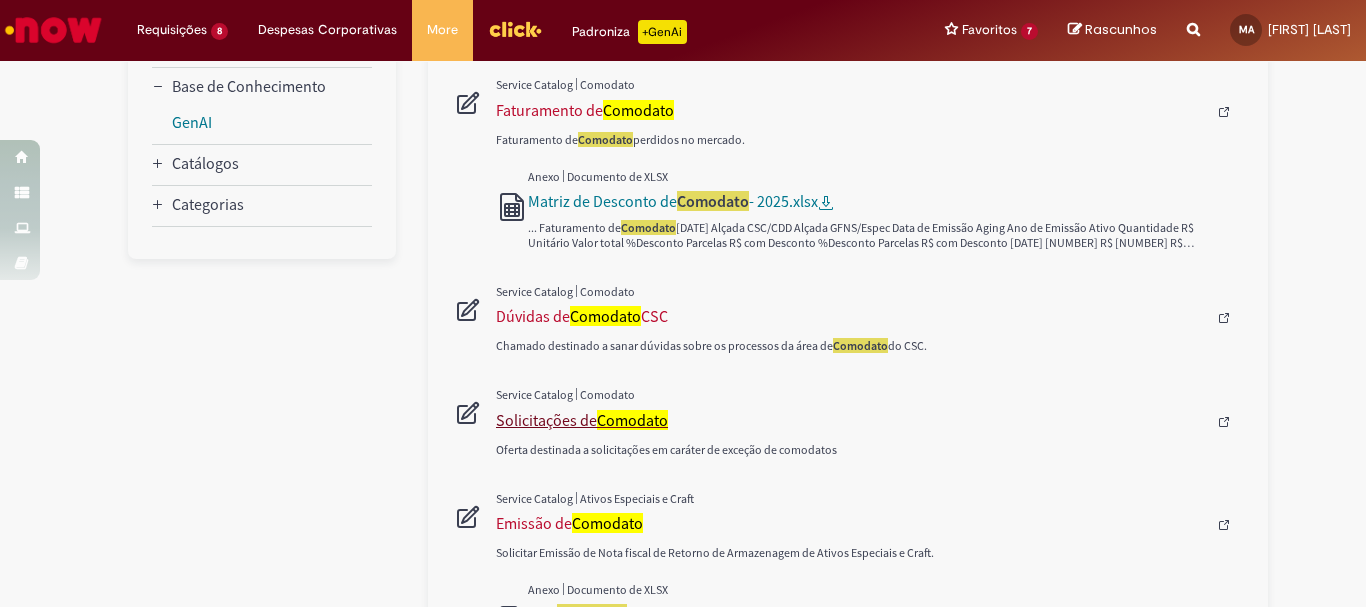 click on "Comodato" at bounding box center (632, 420) 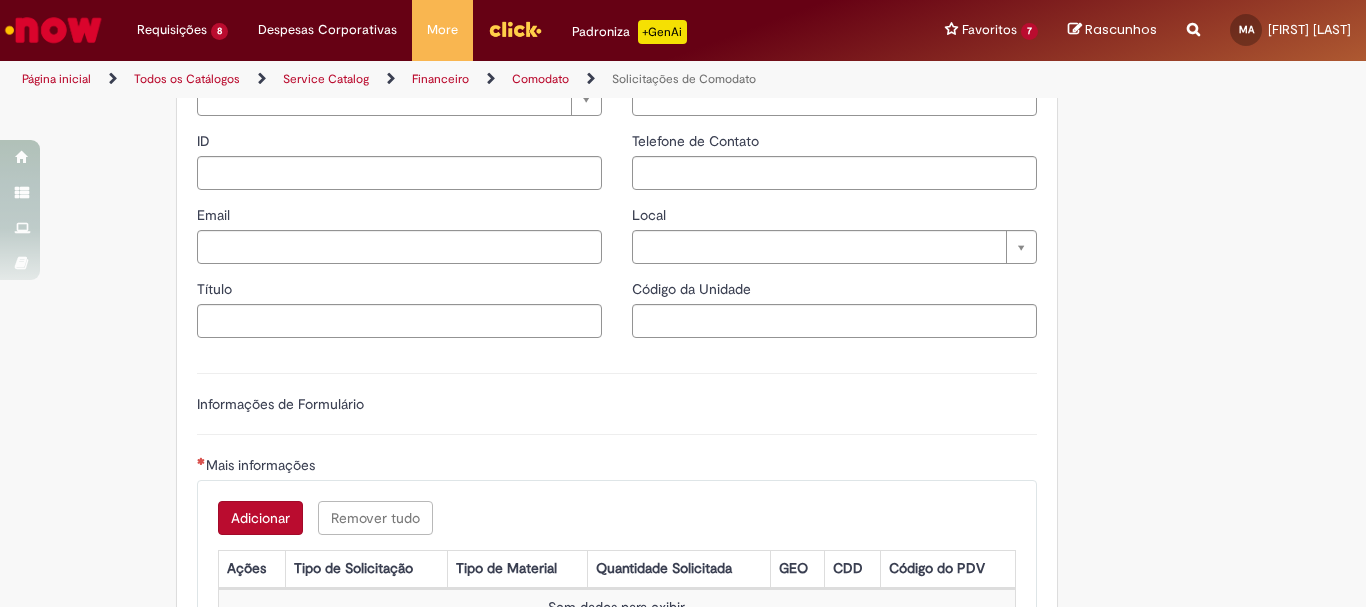 type on "********" 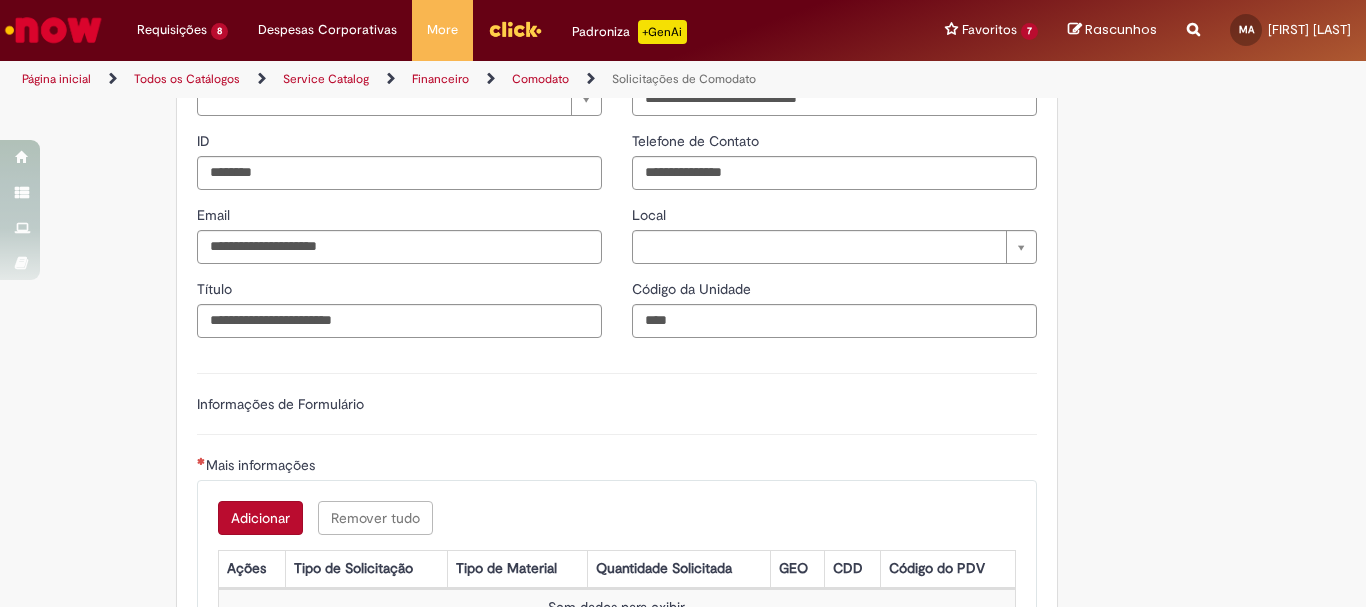 scroll, scrollTop: 0, scrollLeft: 0, axis: both 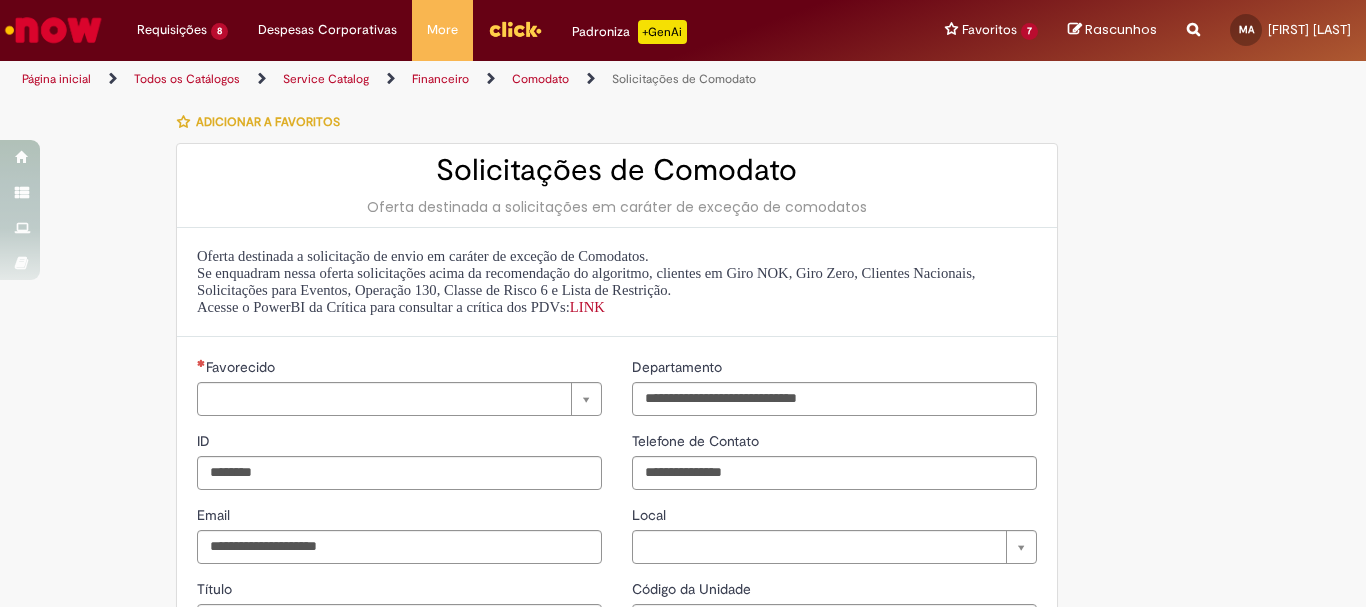 type on "**********" 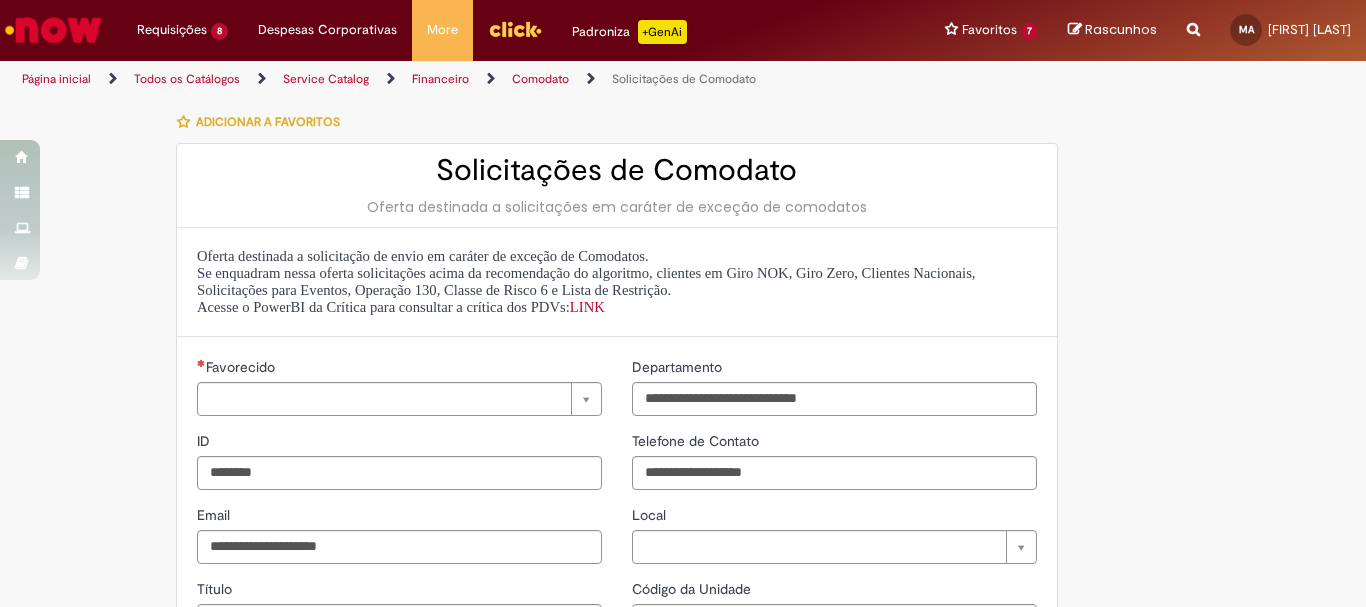 type on "**********" 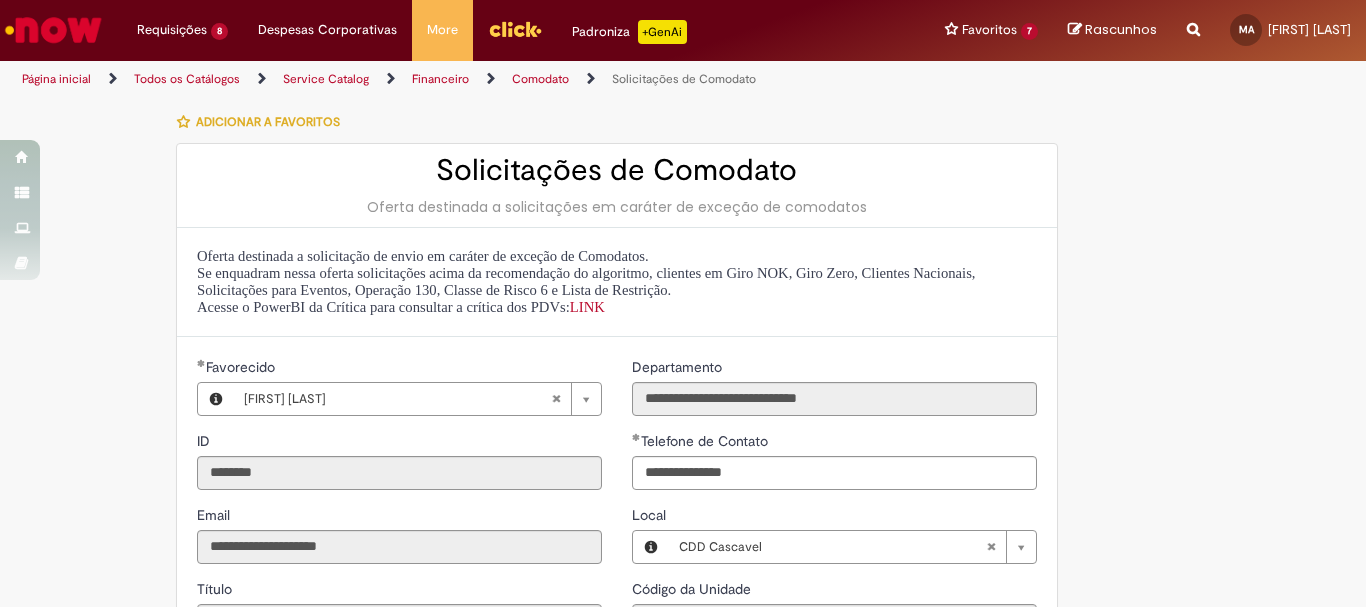 type on "**********" 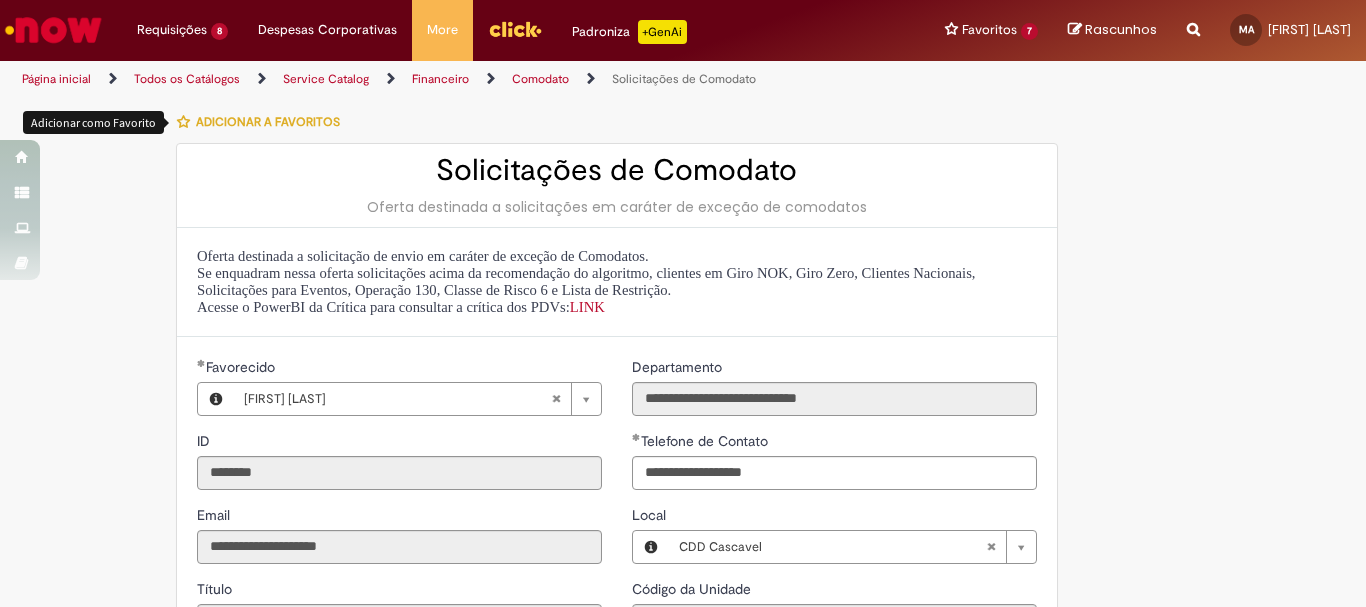 click at bounding box center (183, 122) 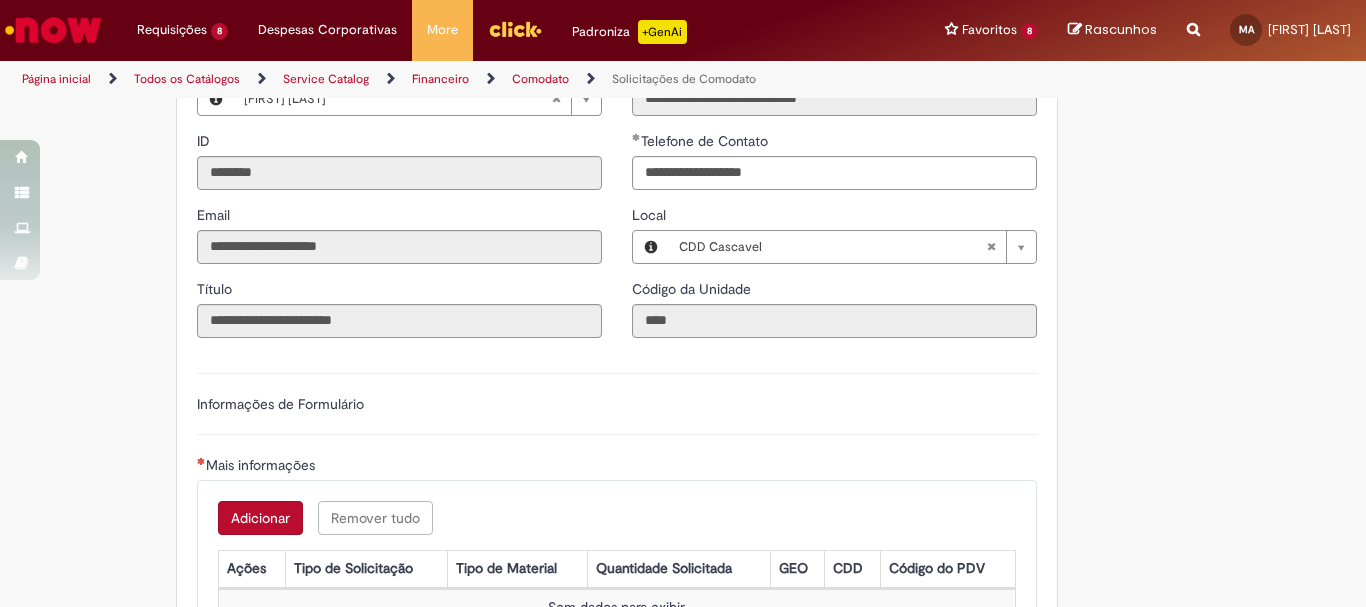 scroll, scrollTop: 400, scrollLeft: 0, axis: vertical 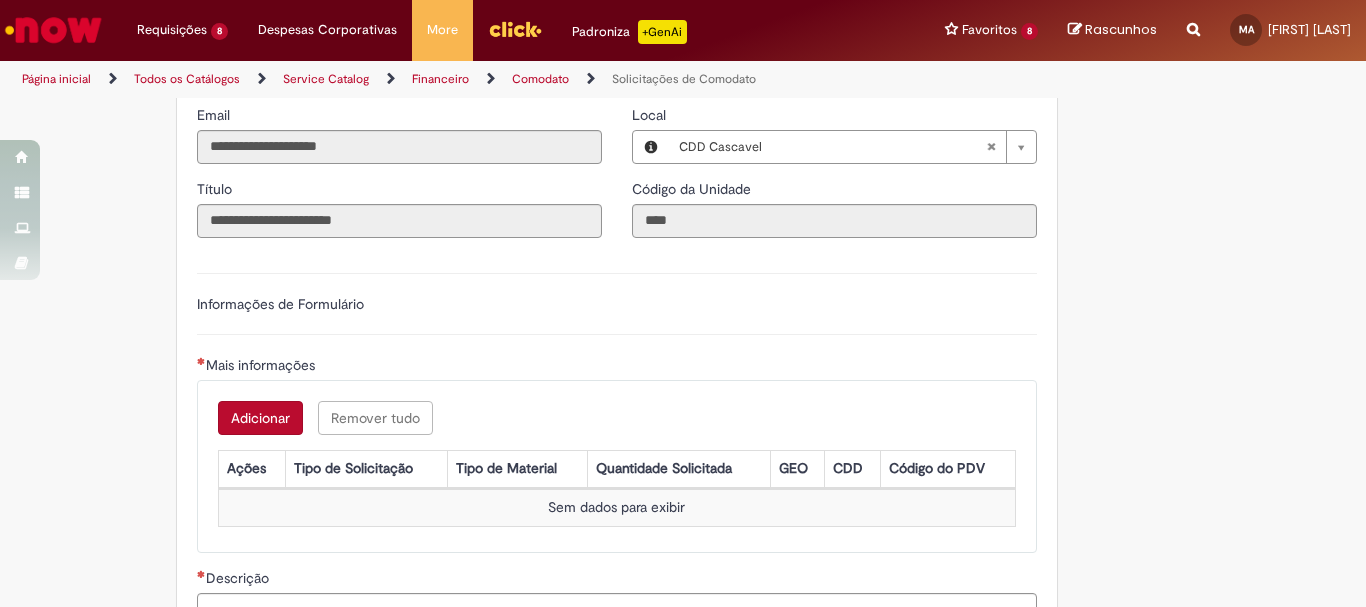 click on "Adicionar" at bounding box center [260, 418] 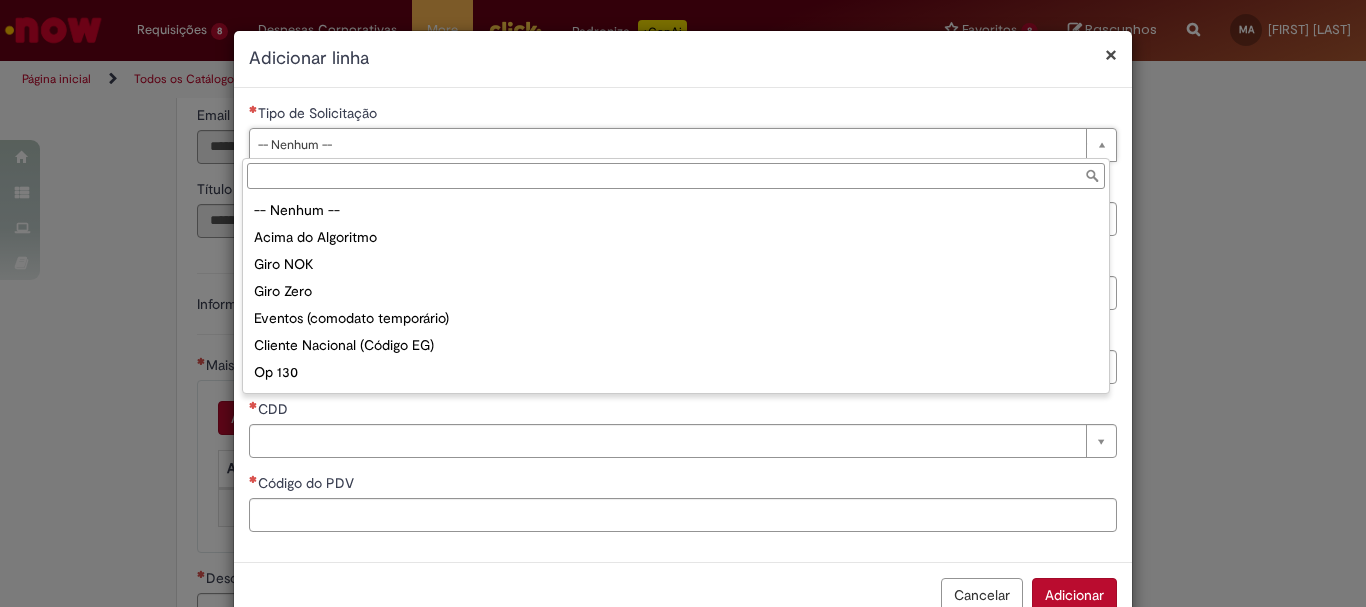 scroll, scrollTop: 51, scrollLeft: 0, axis: vertical 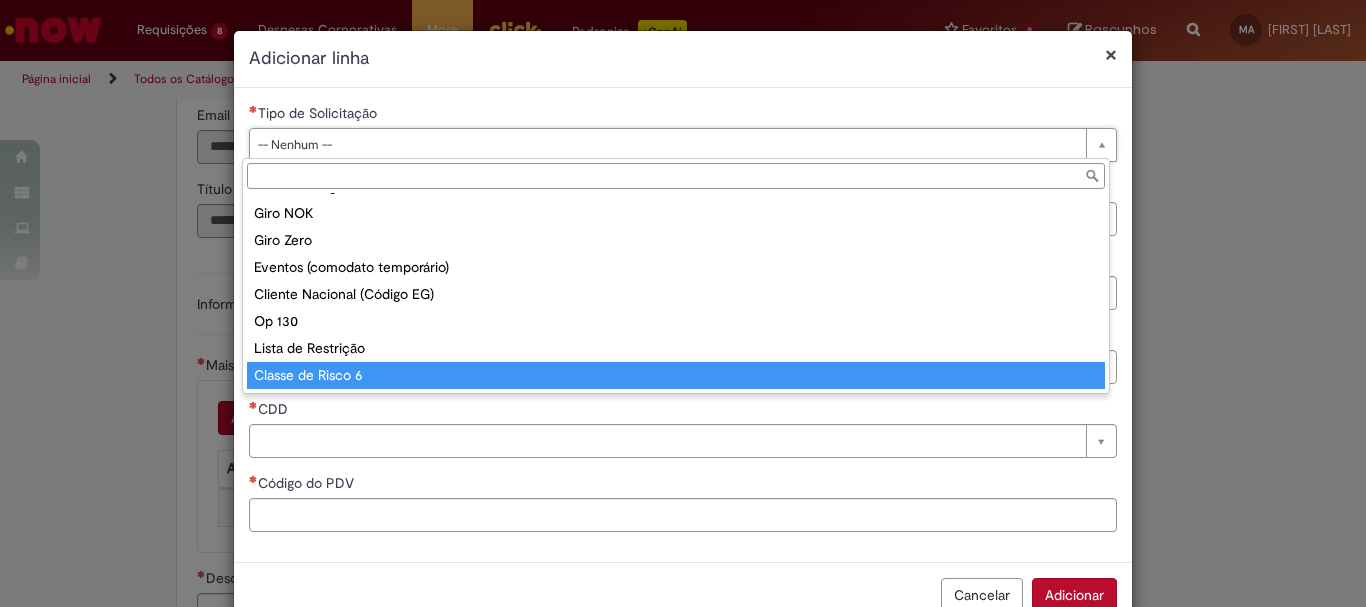 type on "**********" 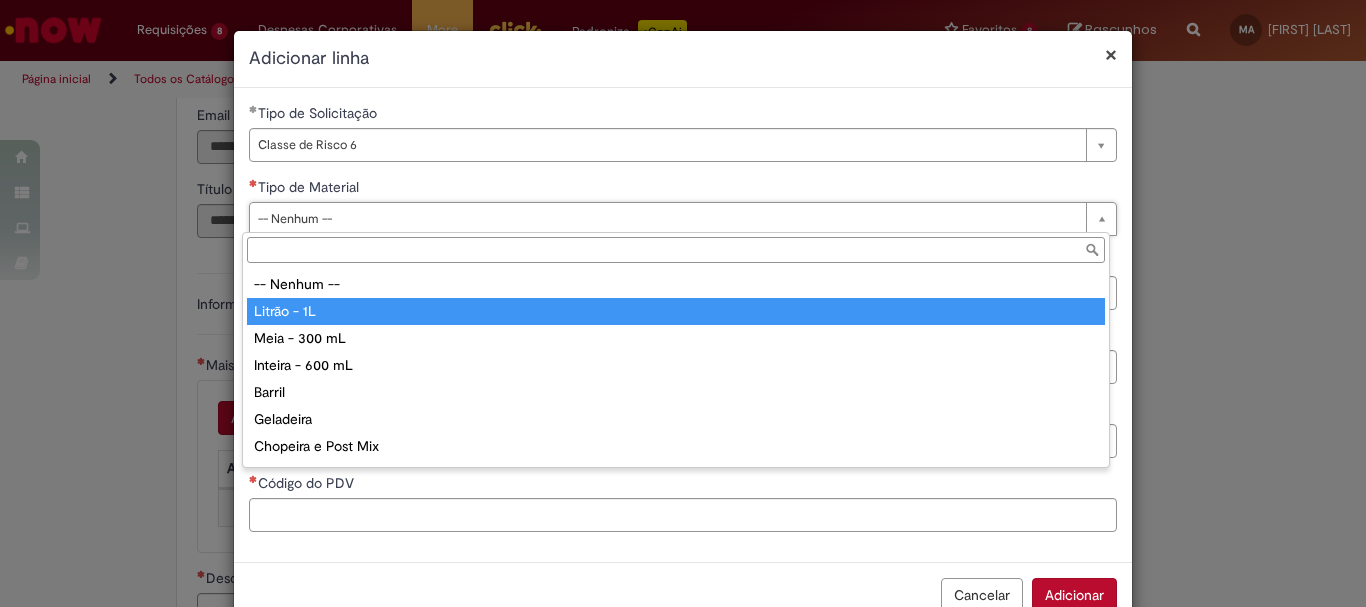 type on "**********" 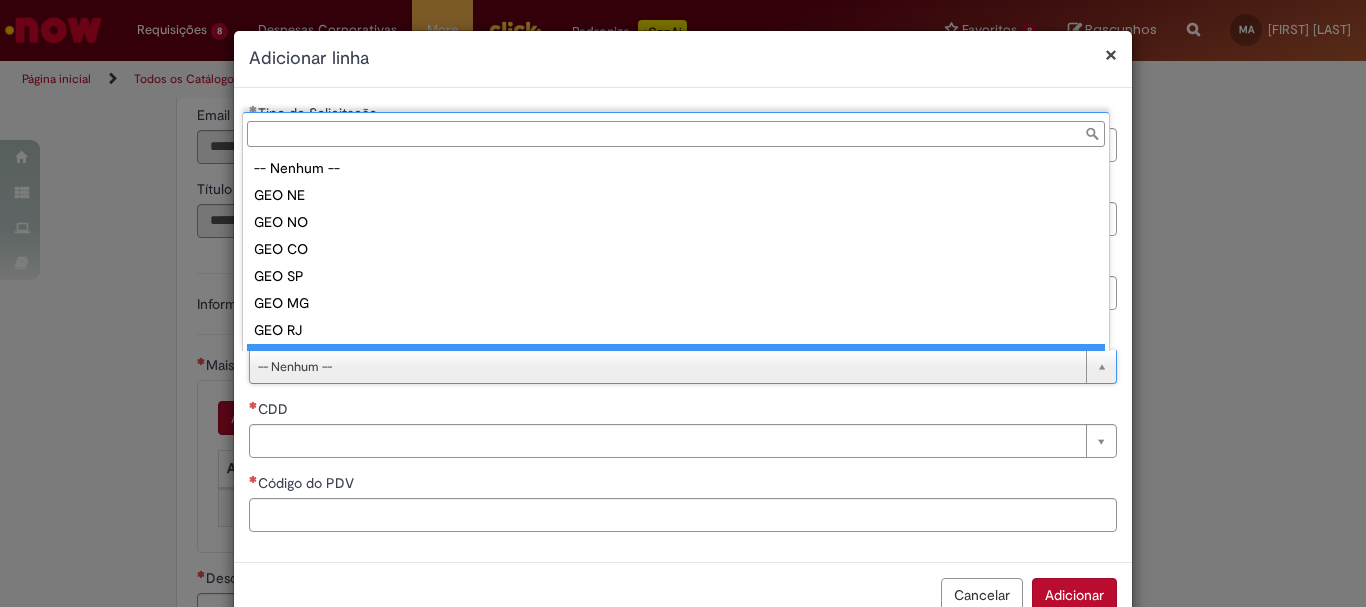 scroll, scrollTop: 16, scrollLeft: 0, axis: vertical 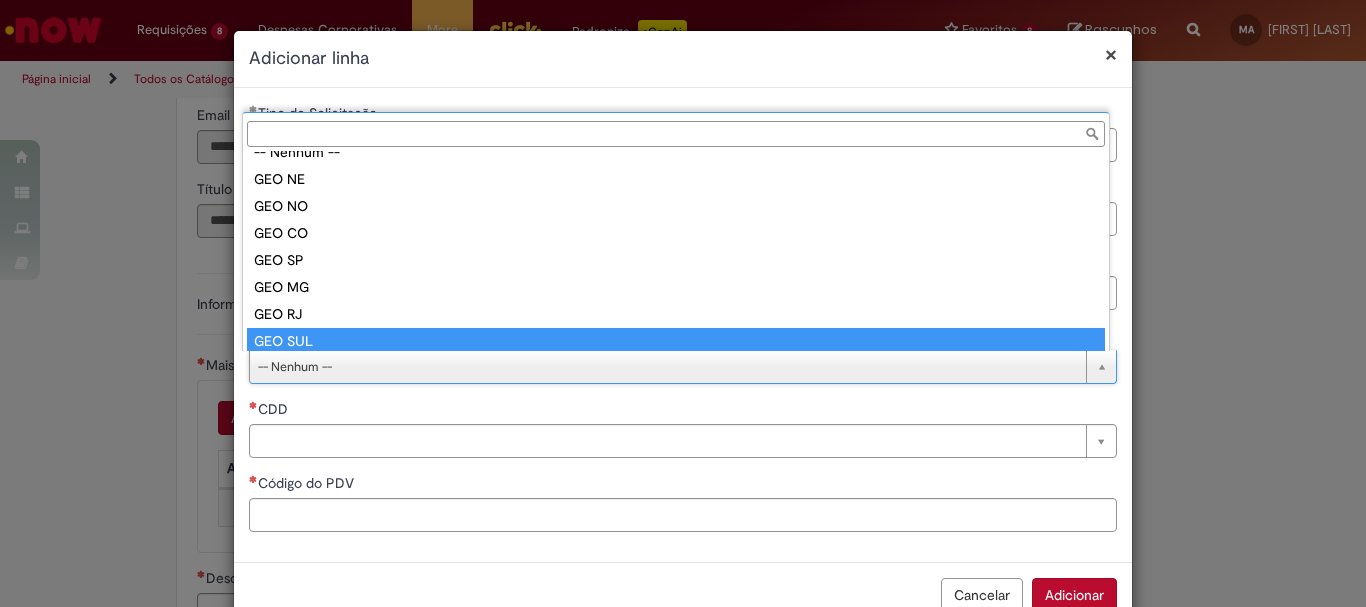 type on "*******" 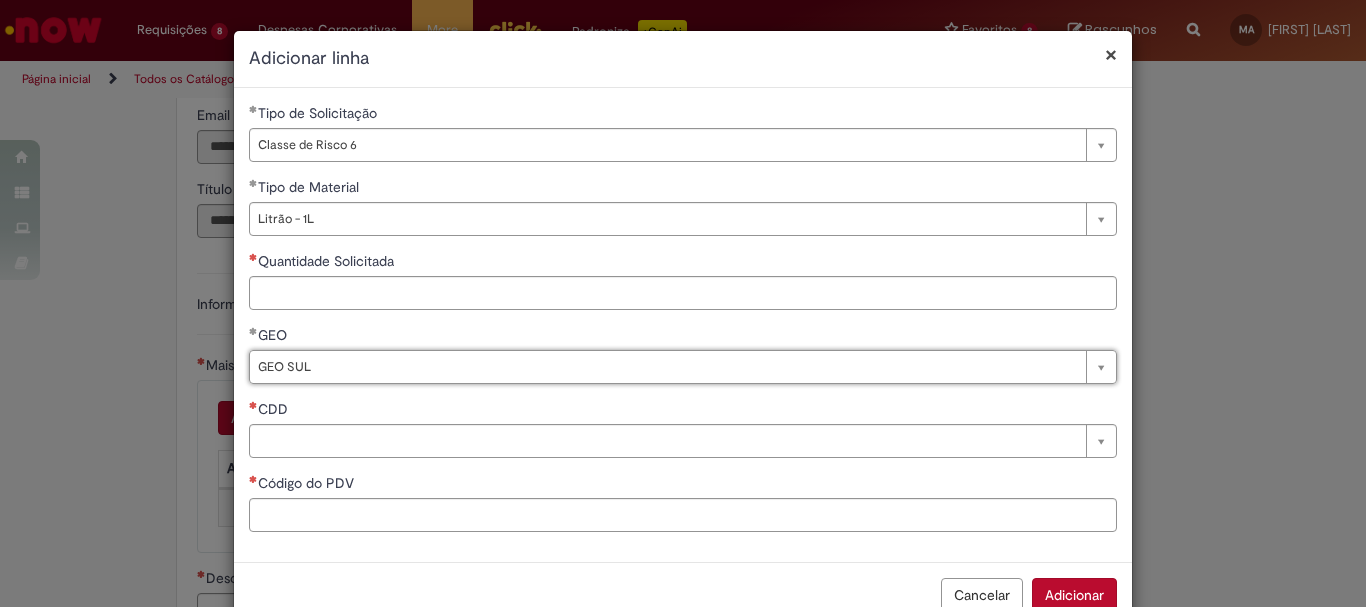 scroll, scrollTop: 51, scrollLeft: 0, axis: vertical 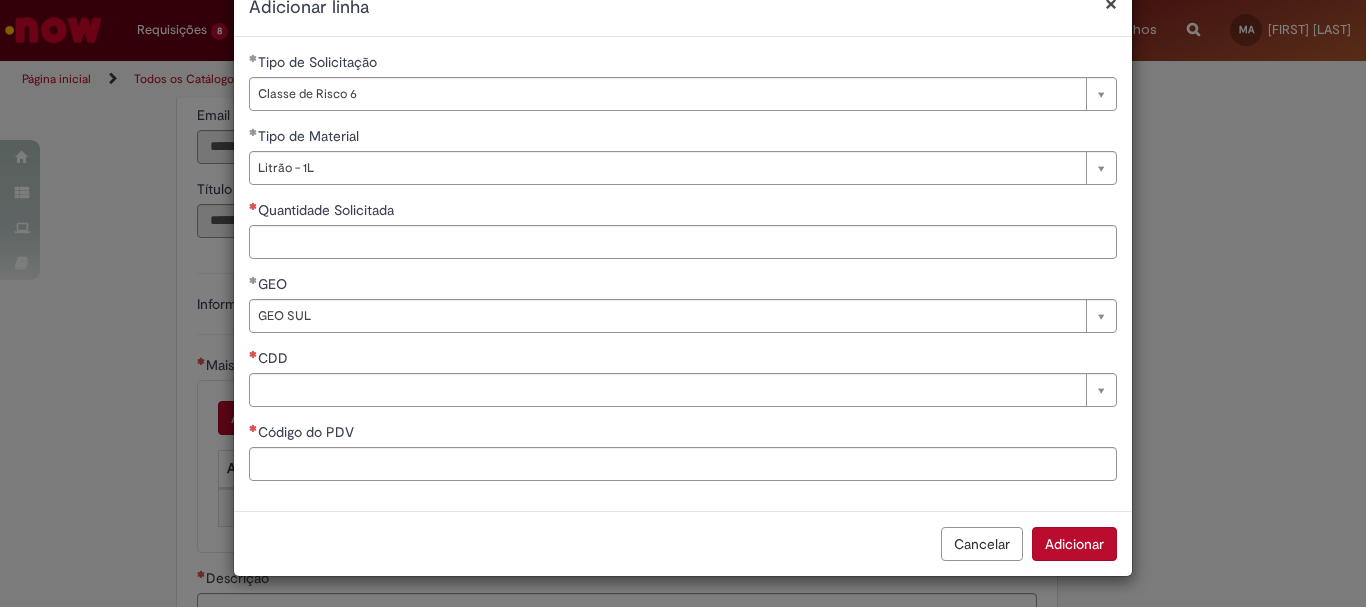 click on "Cancelar" at bounding box center [982, 544] 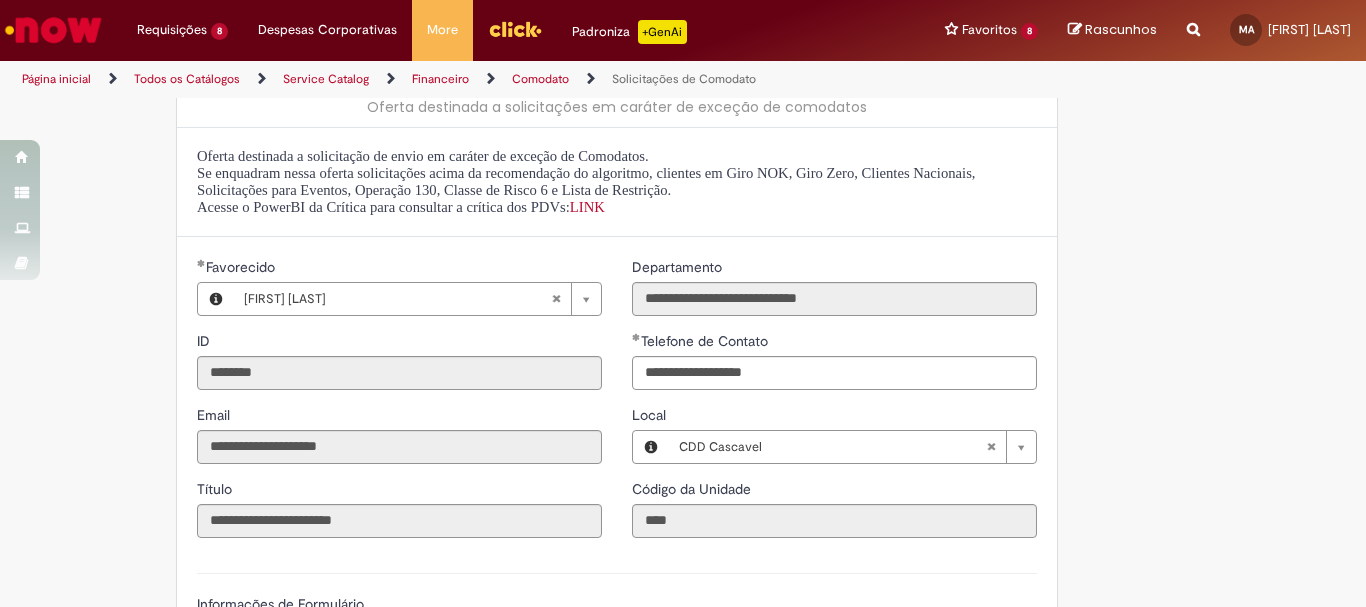 scroll, scrollTop: 0, scrollLeft: 0, axis: both 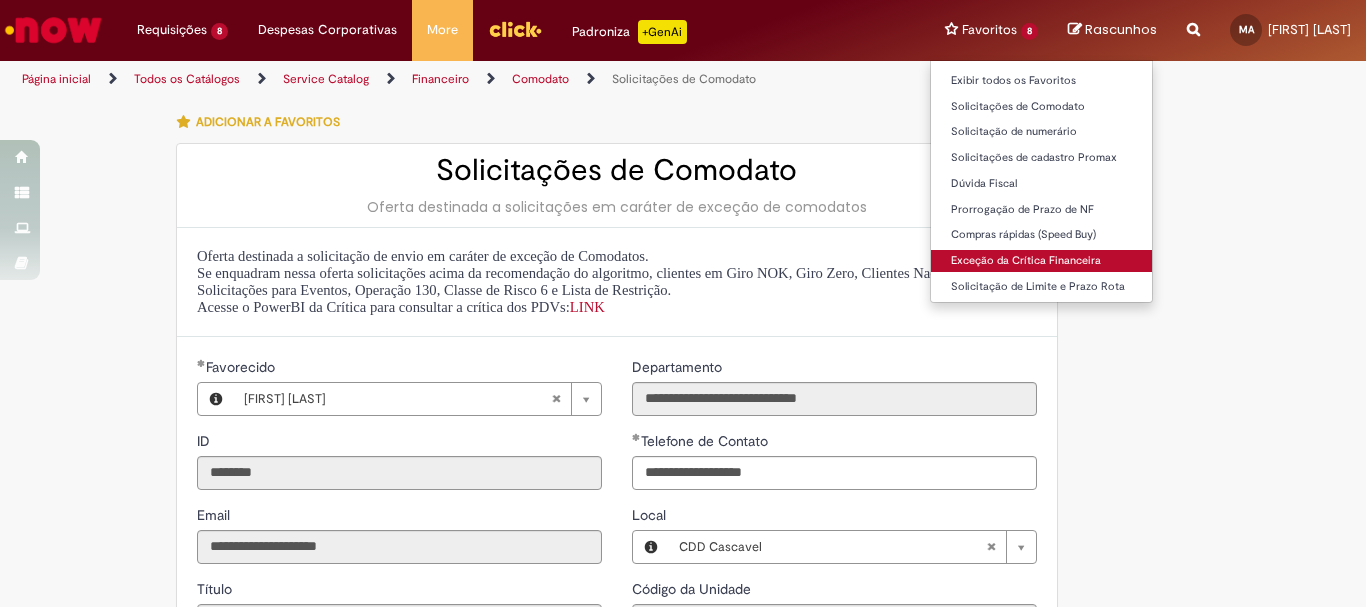 click on "Exceção da Crítica Financeira" at bounding box center (1041, 261) 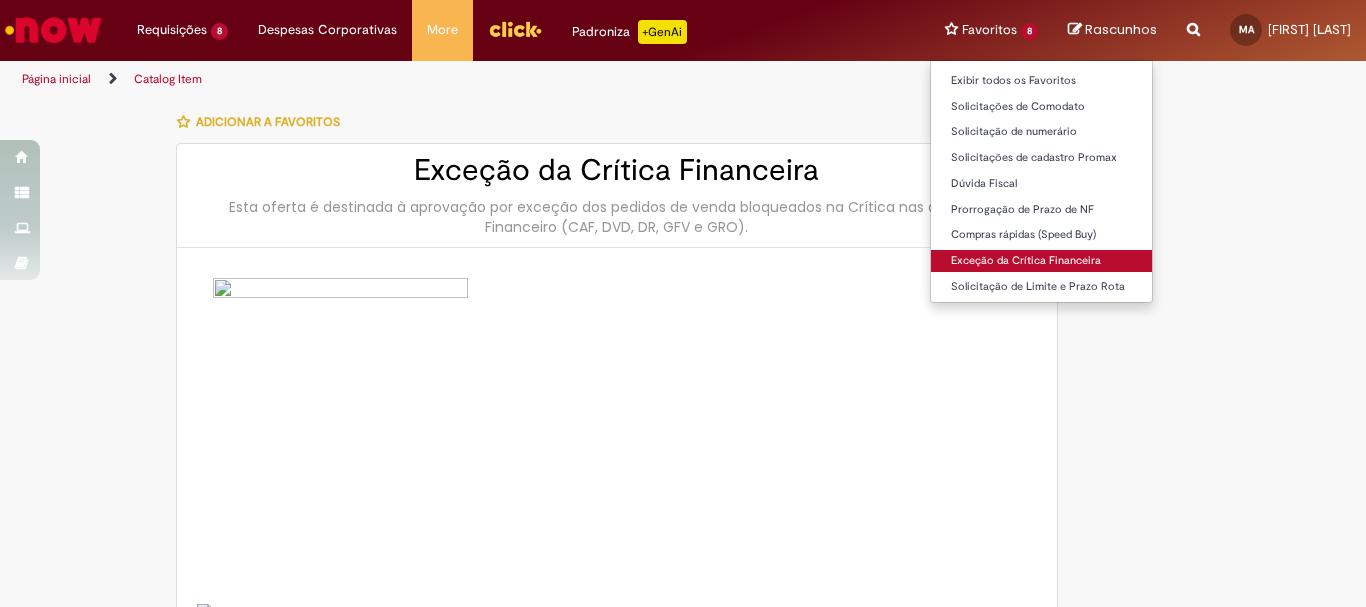 type on "********" 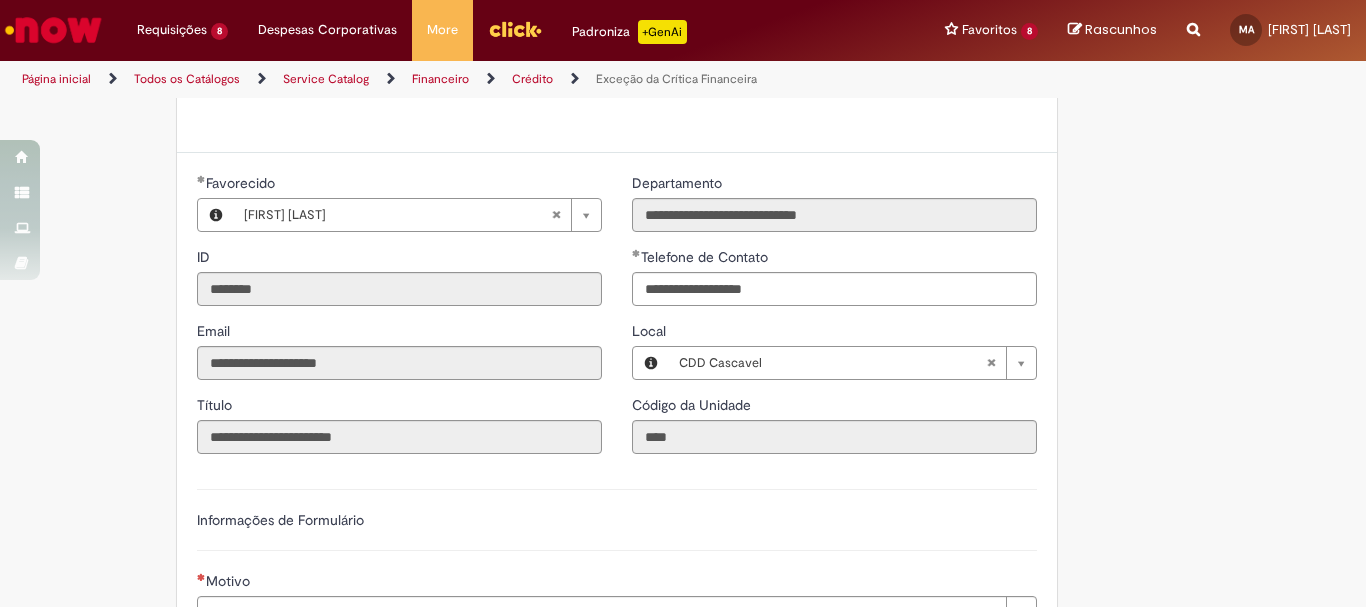 scroll, scrollTop: 1100, scrollLeft: 0, axis: vertical 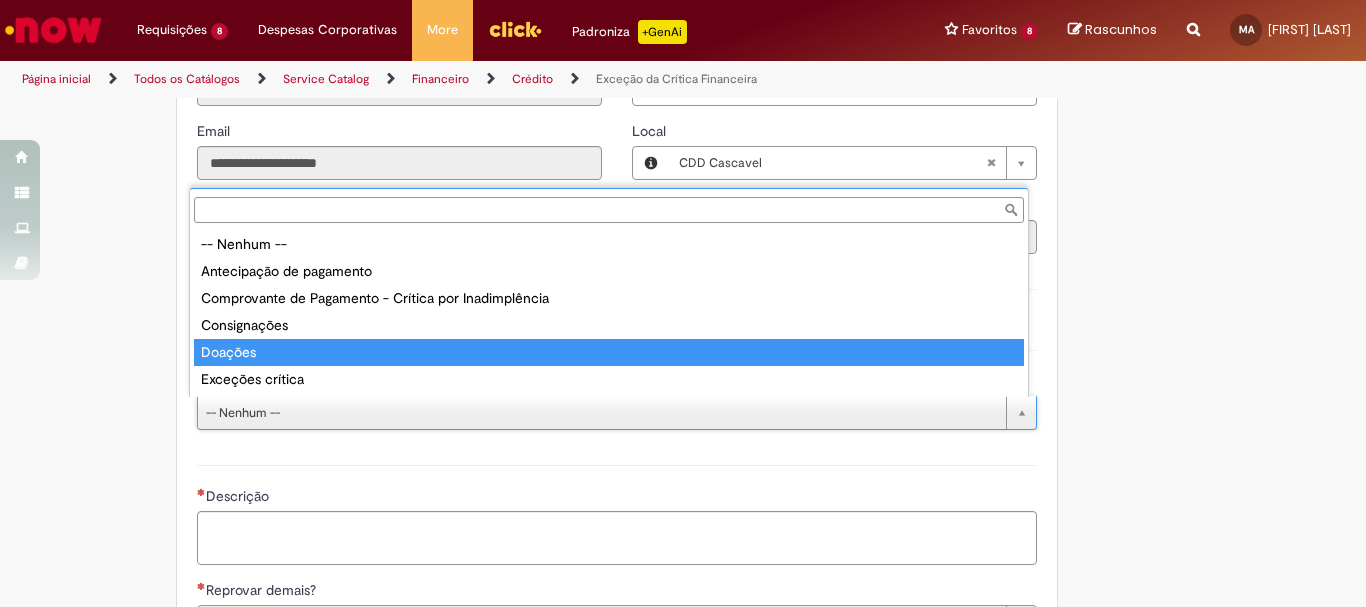 type on "**********" 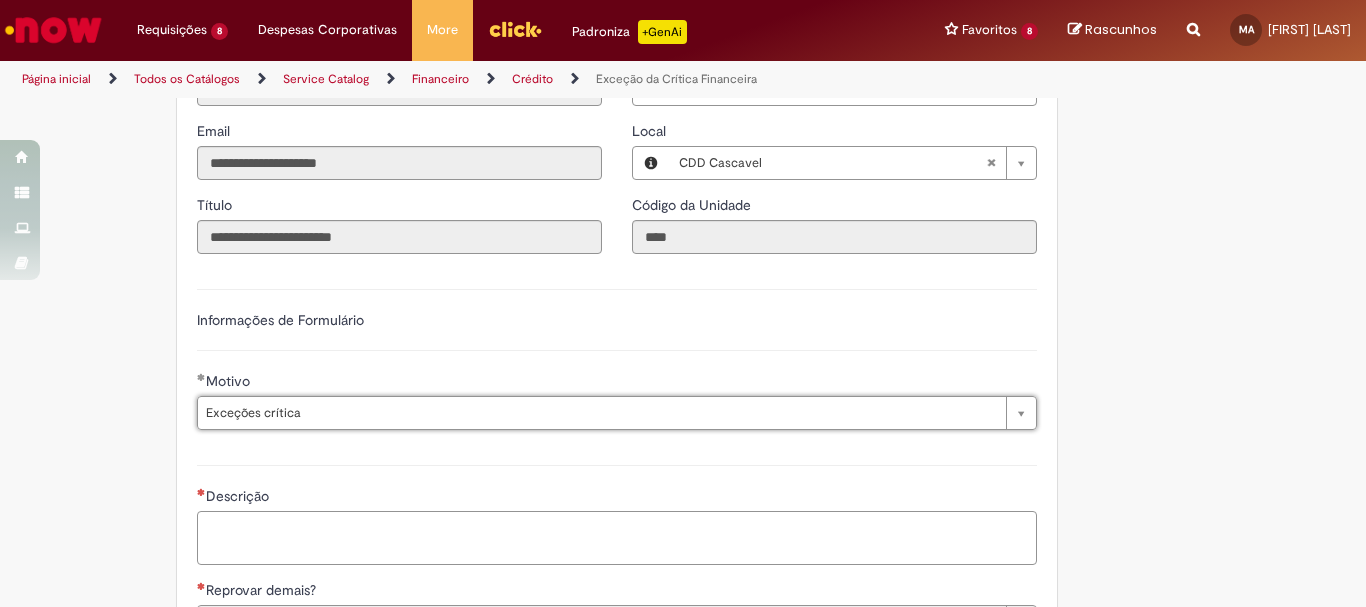 click on "Descrição" at bounding box center (617, 538) 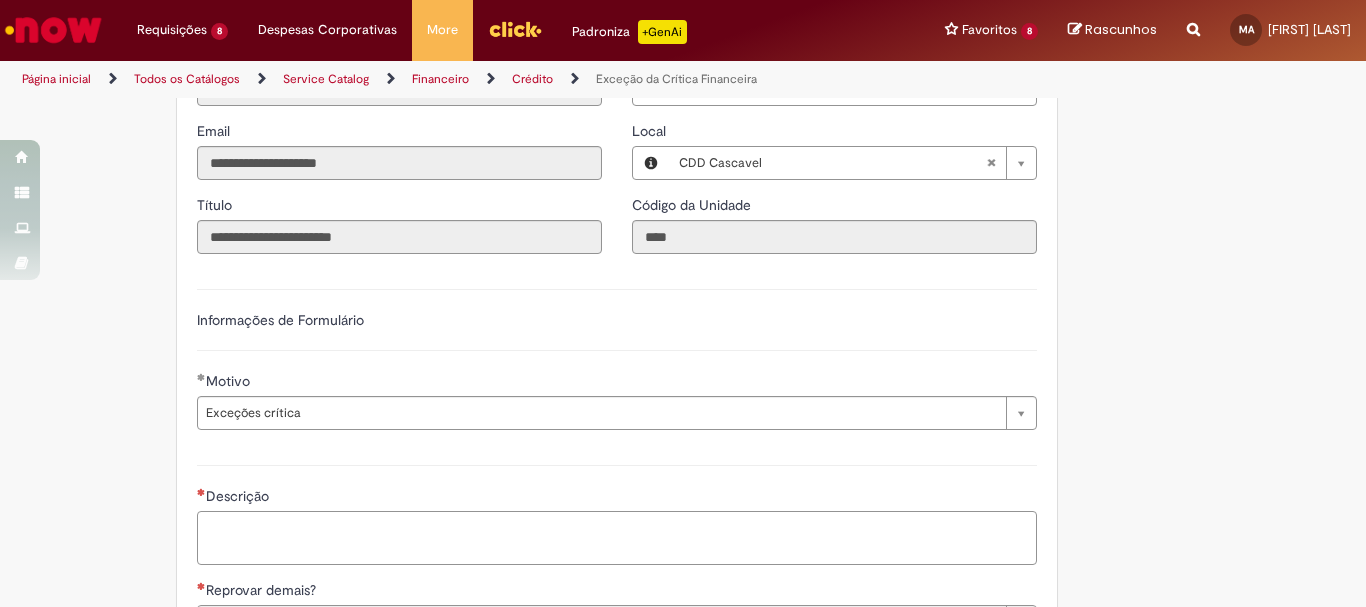 paste on "*****" 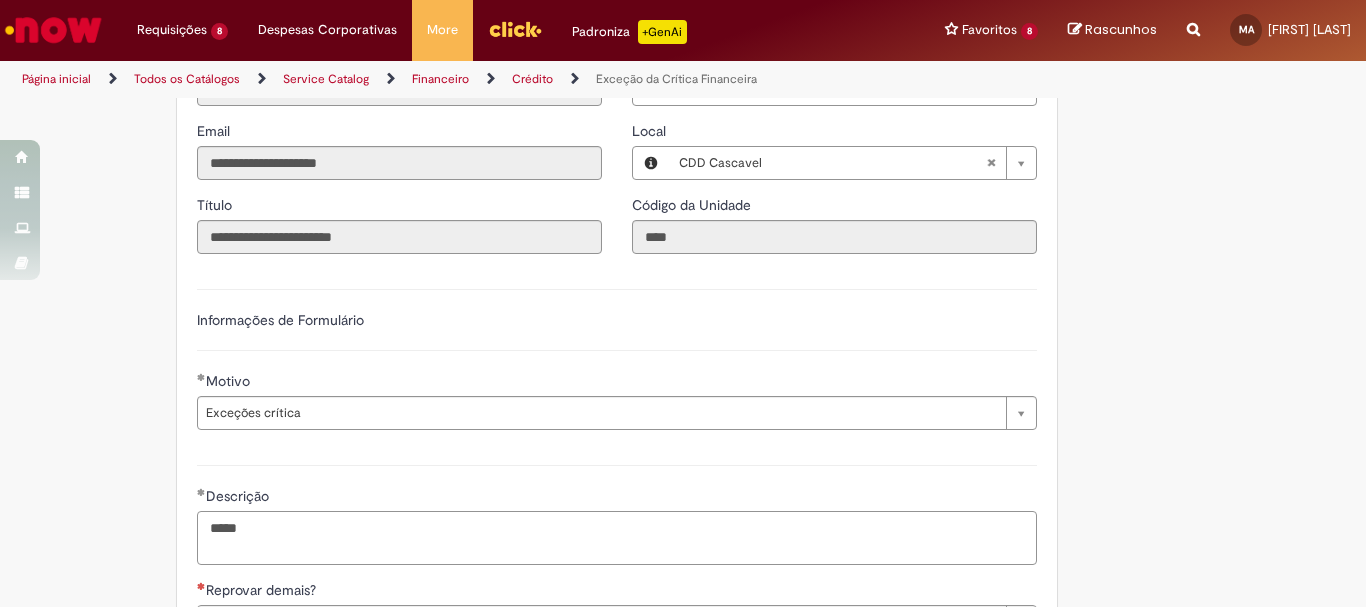 scroll, scrollTop: 1466, scrollLeft: 0, axis: vertical 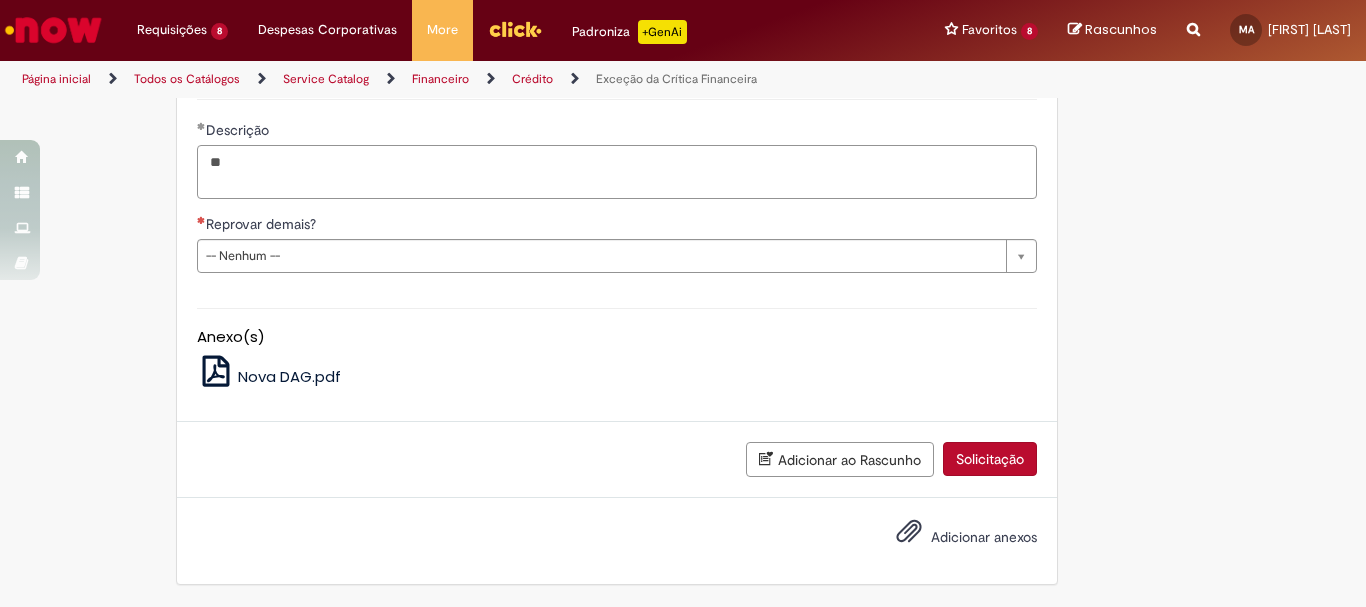 type on "*" 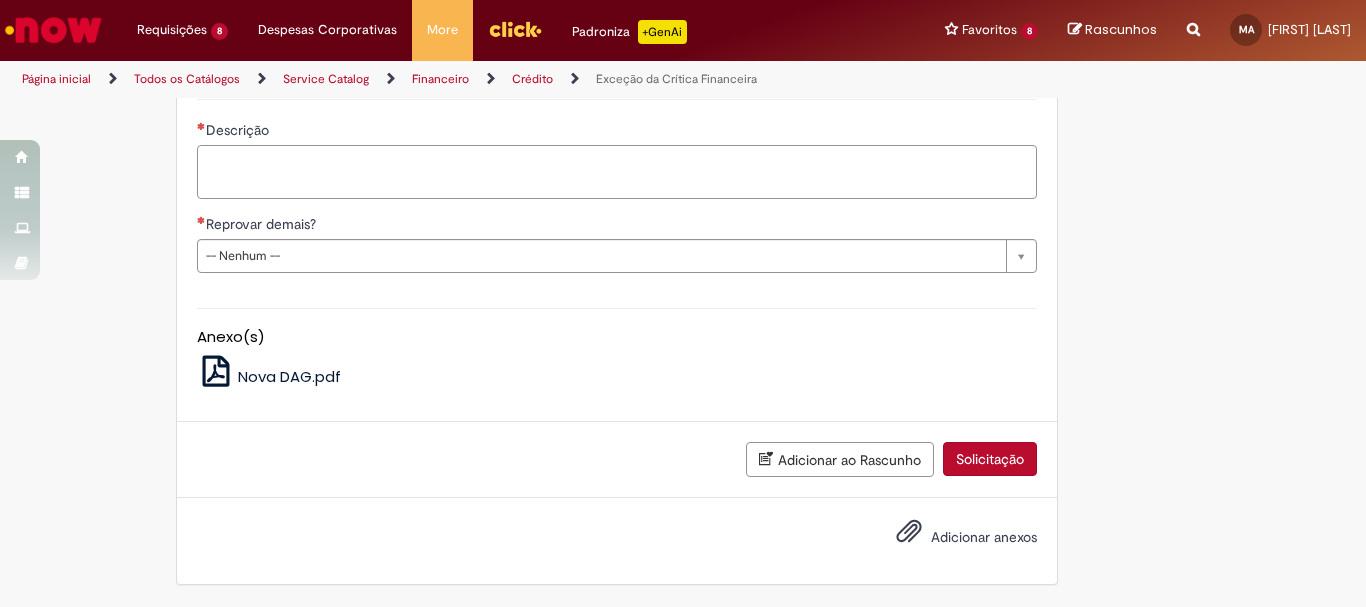 click on "Descrição" at bounding box center [617, 172] 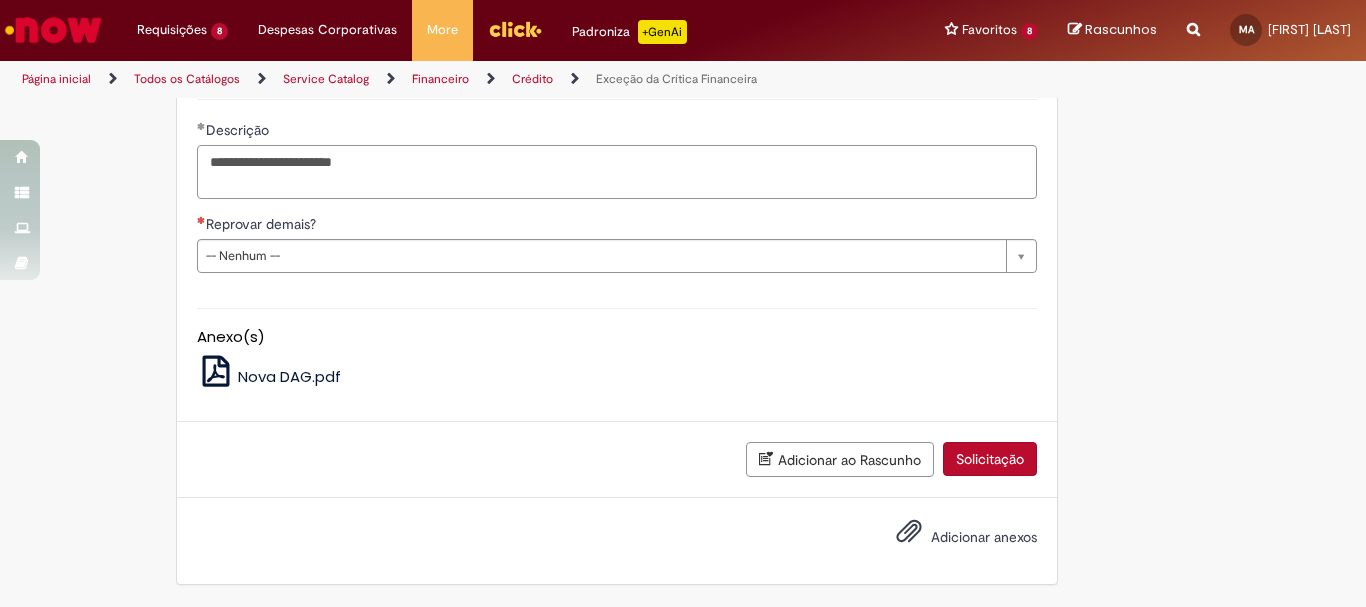type on "**********" 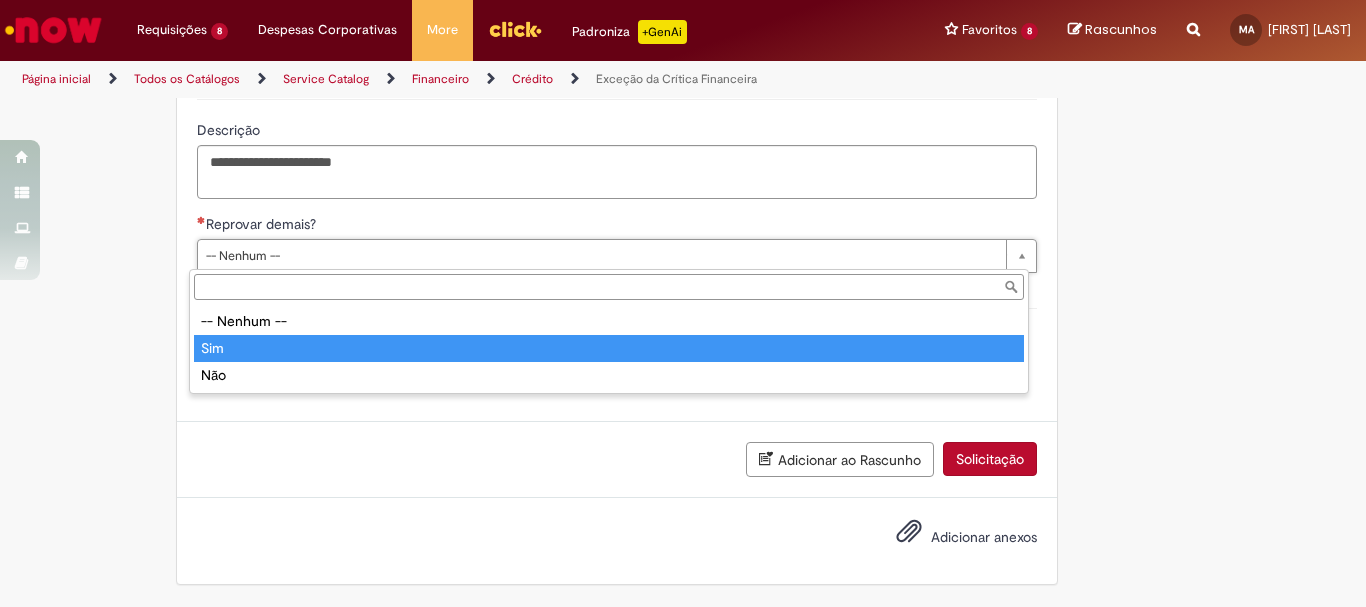 type on "***" 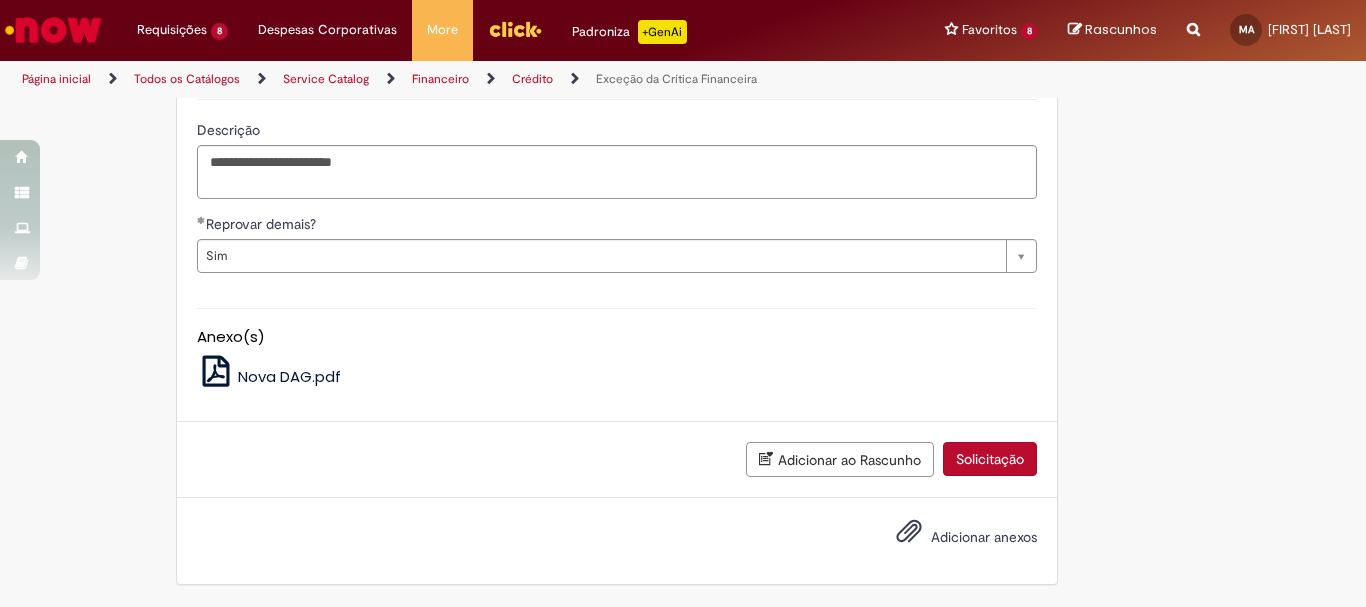 click on "Solicitação" at bounding box center (990, 459) 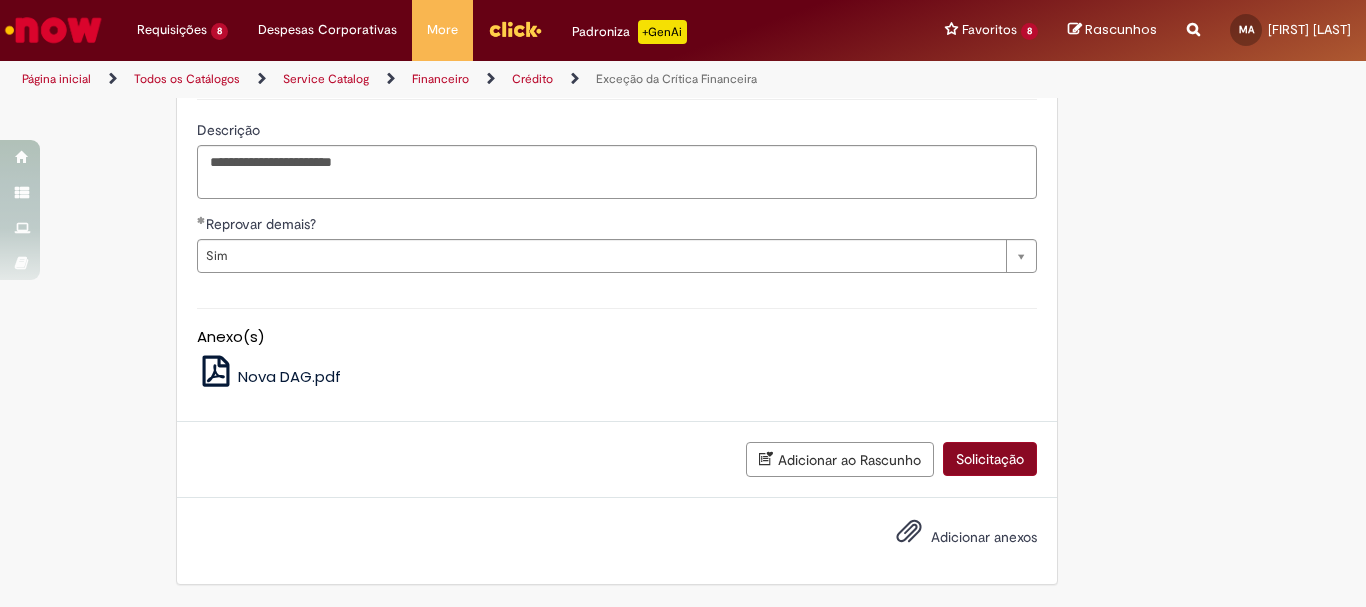 scroll, scrollTop: 1420, scrollLeft: 0, axis: vertical 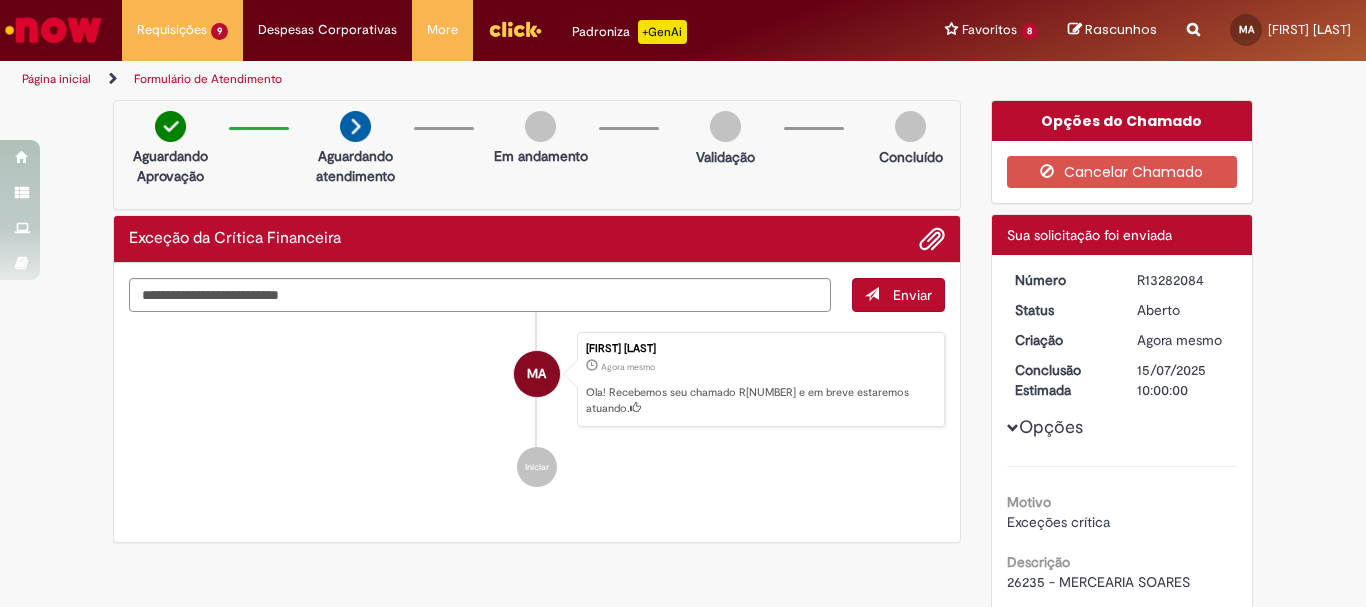 drag, startPoint x: 1126, startPoint y: 278, endPoint x: 1225, endPoint y: 272, distance: 99.18165 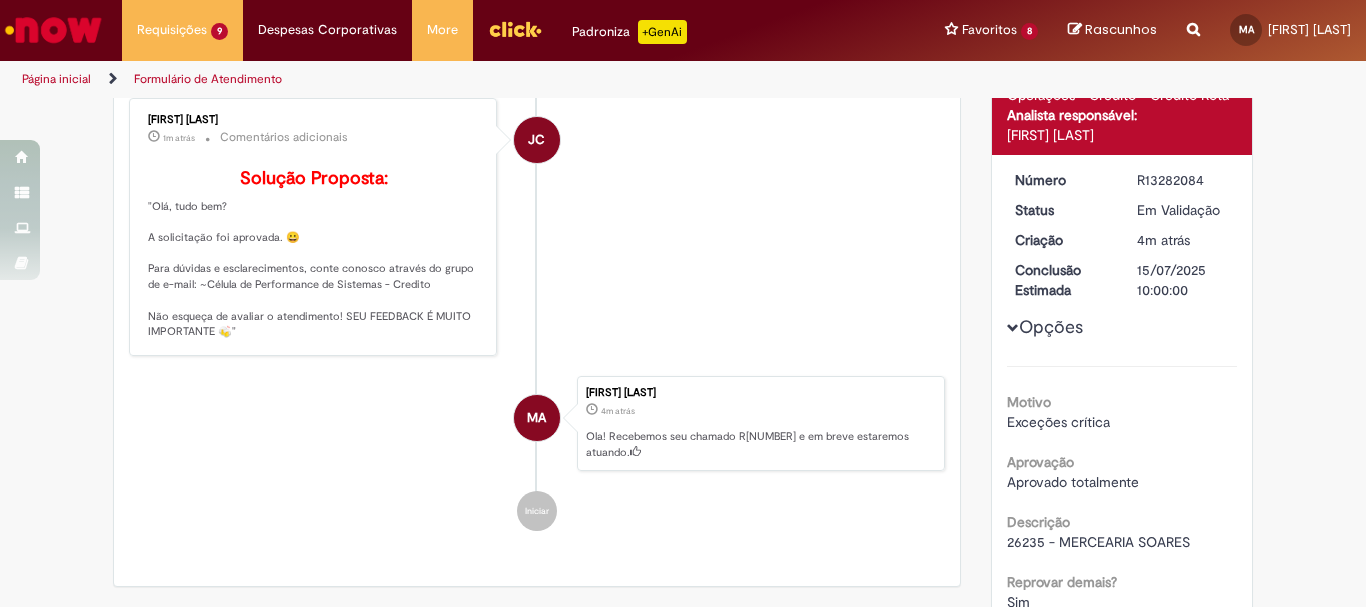 scroll, scrollTop: 0, scrollLeft: 0, axis: both 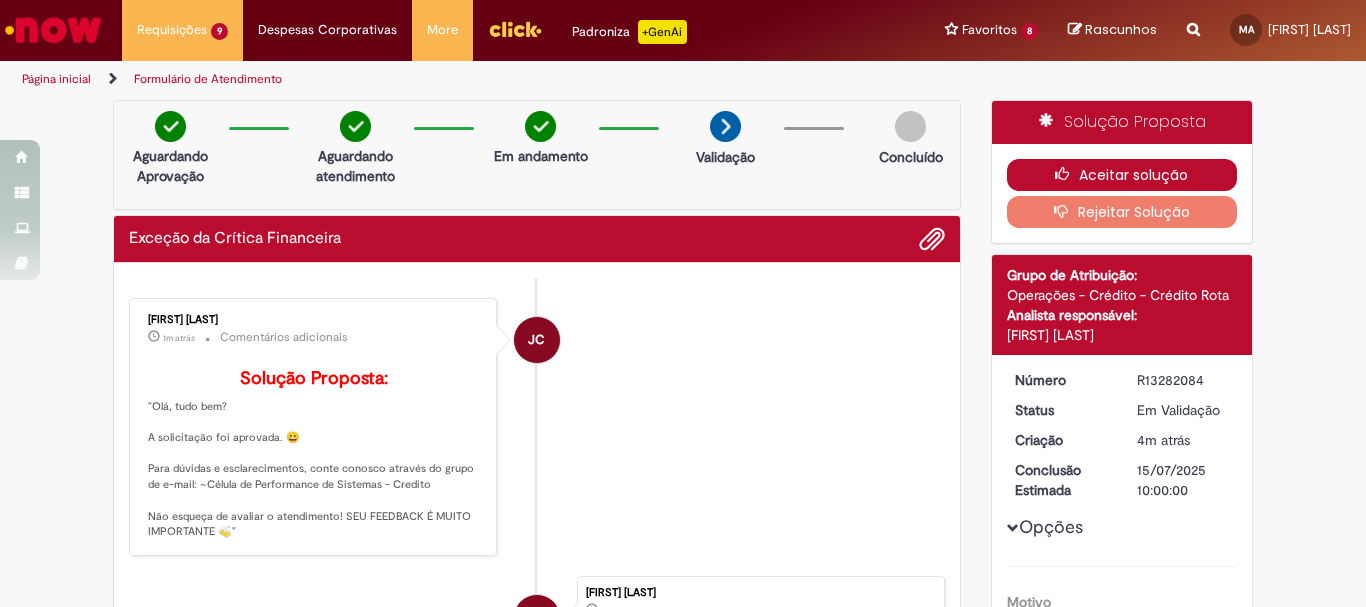 click on "Aceitar solução" at bounding box center [1122, 175] 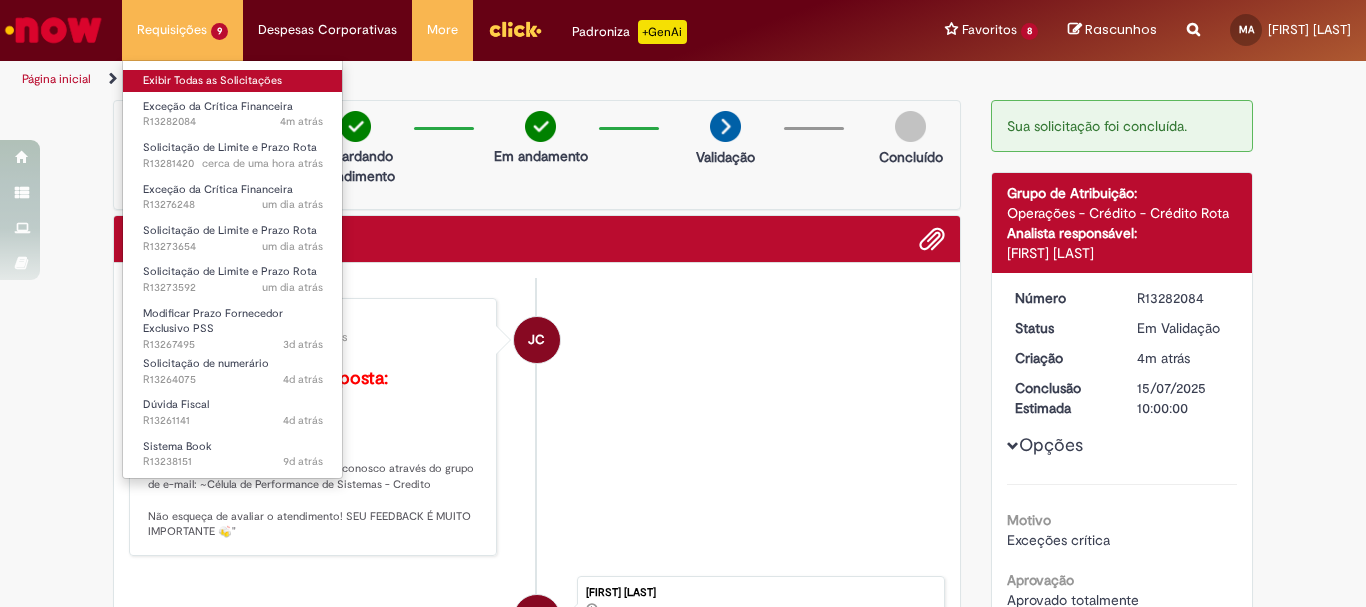 click on "Exibir Todas as Solicitações" at bounding box center (233, 81) 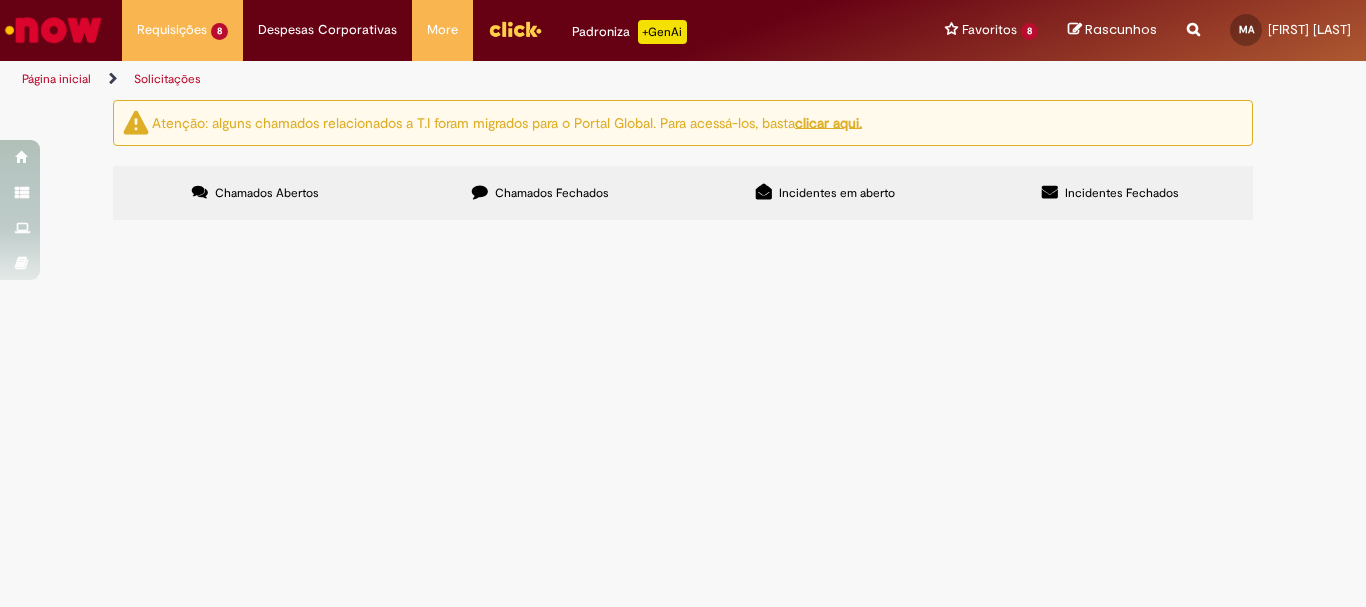 scroll, scrollTop: 134, scrollLeft: 0, axis: vertical 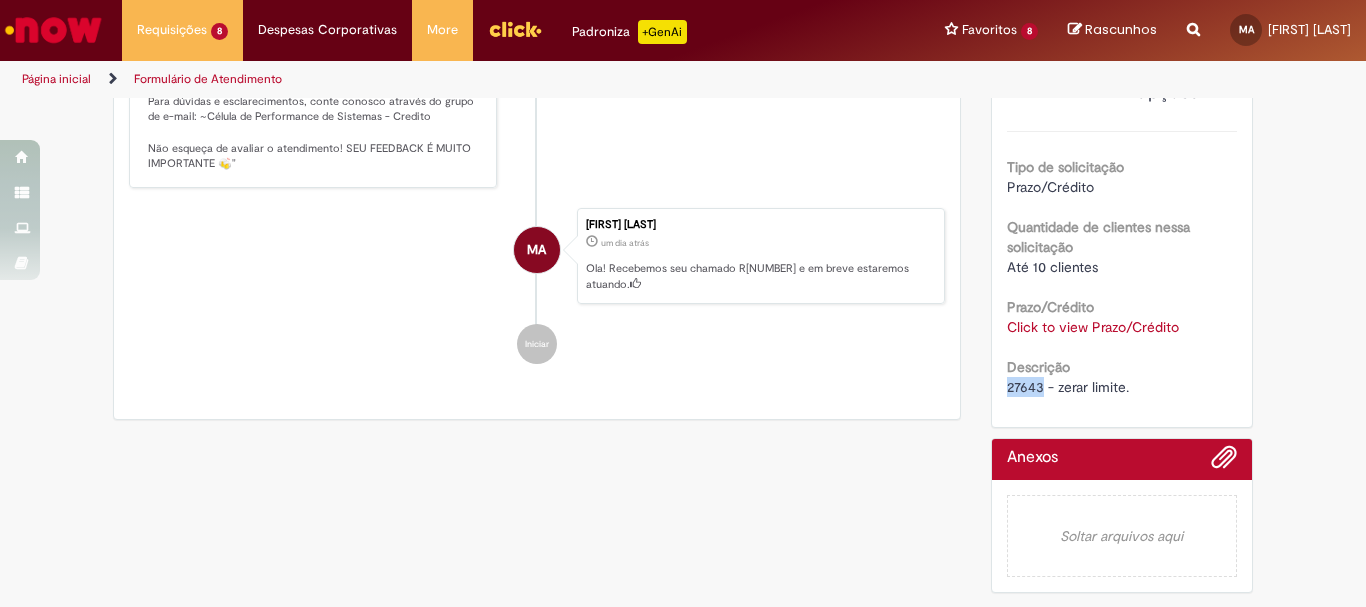 drag, startPoint x: 996, startPoint y: 408, endPoint x: 1035, endPoint y: 412, distance: 39.20459 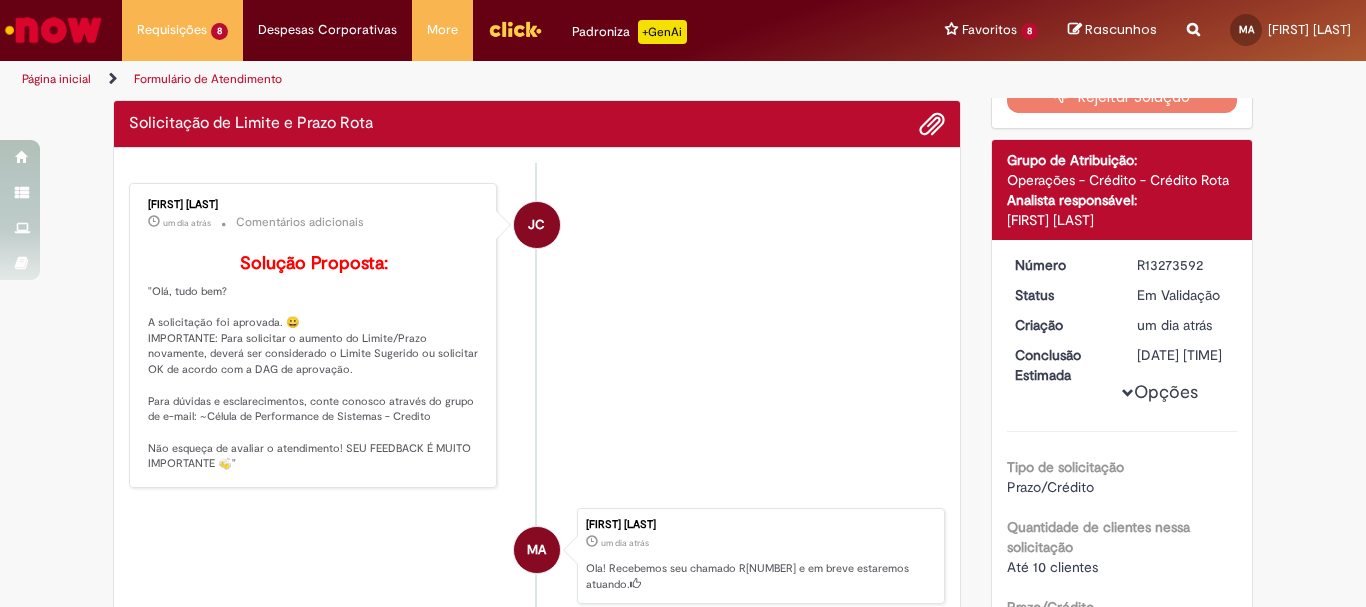 scroll, scrollTop: 0, scrollLeft: 0, axis: both 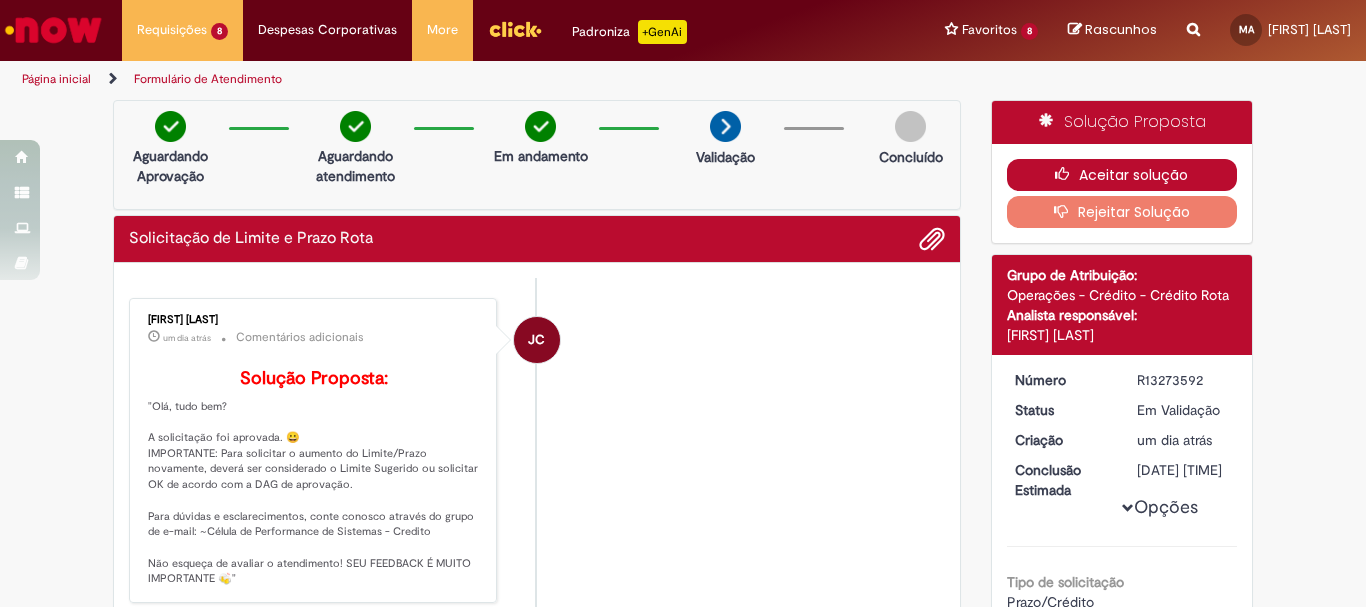 click on "Aceitar solução" at bounding box center (1122, 175) 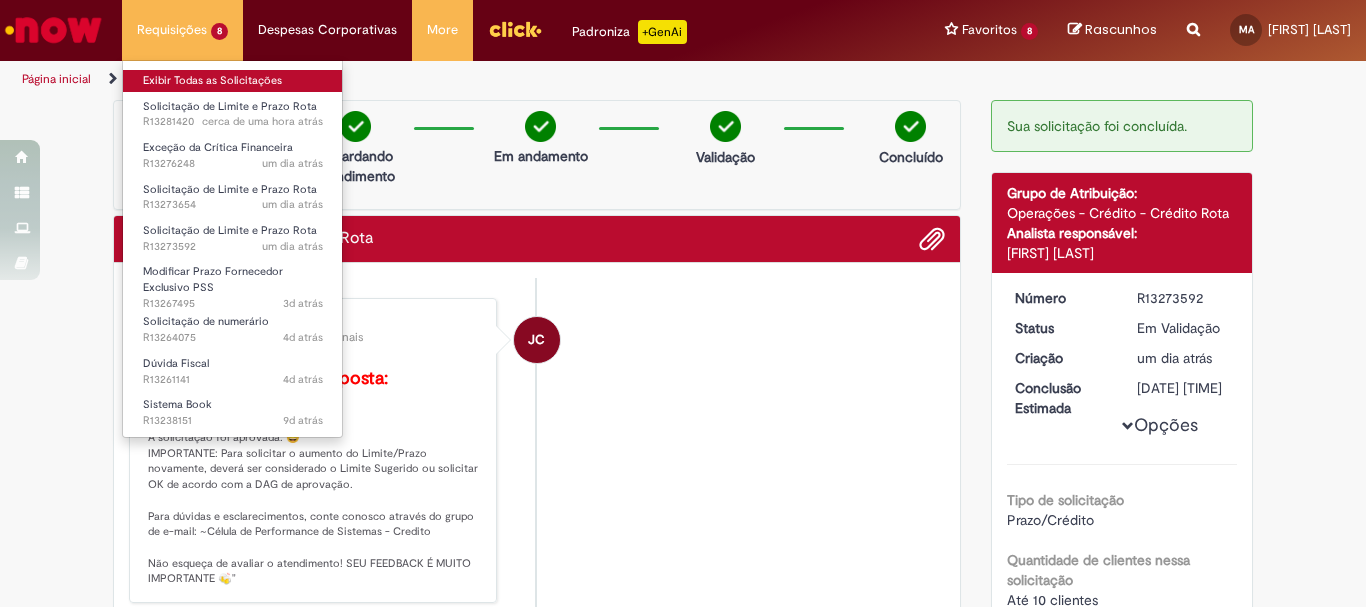 click on "Exibir Todas as Solicitações" at bounding box center [233, 81] 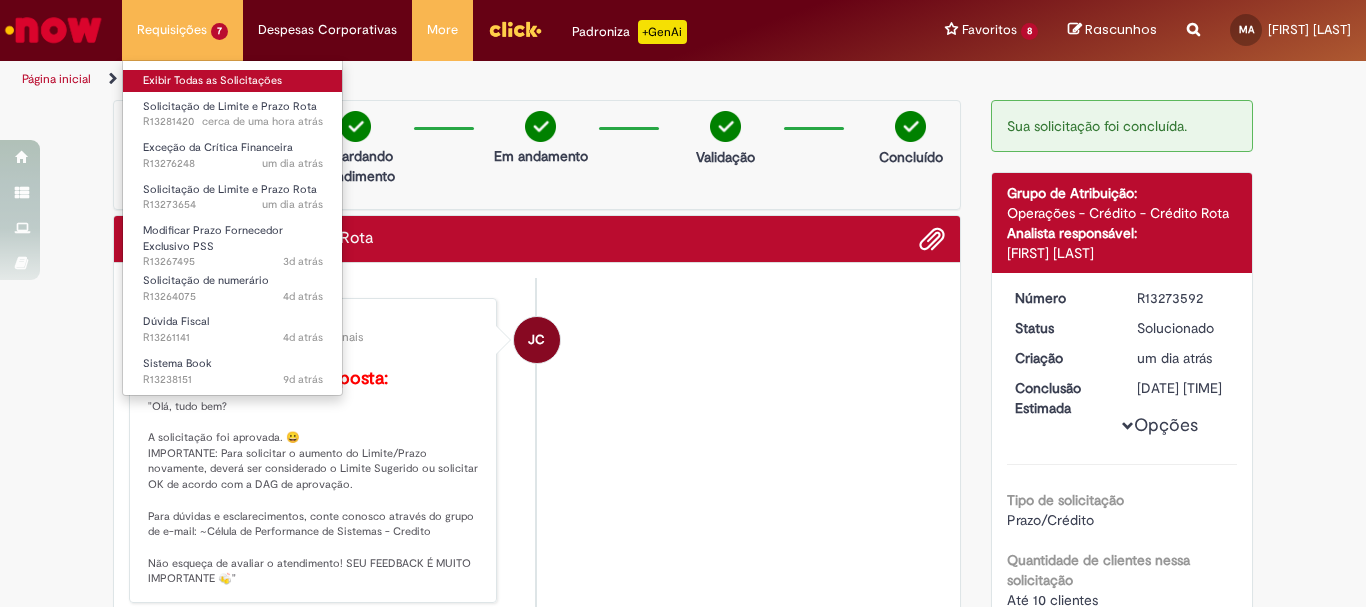 click on "Exibir Todas as Solicitações" at bounding box center (233, 81) 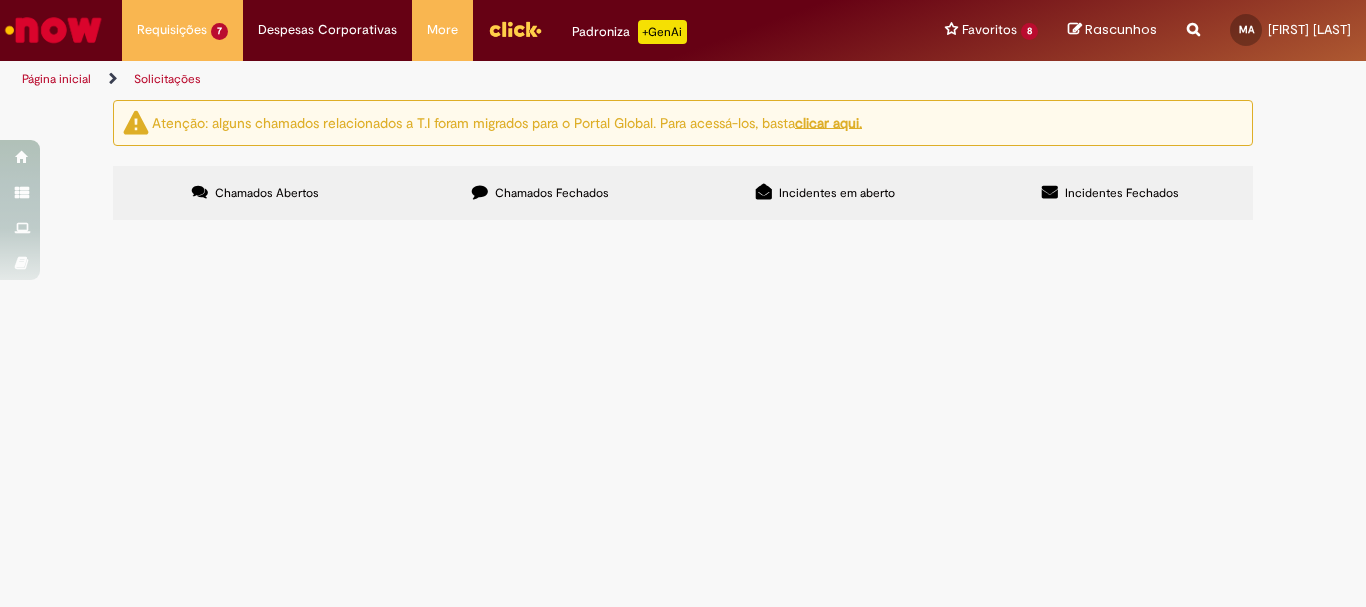 scroll, scrollTop: 200, scrollLeft: 0, axis: vertical 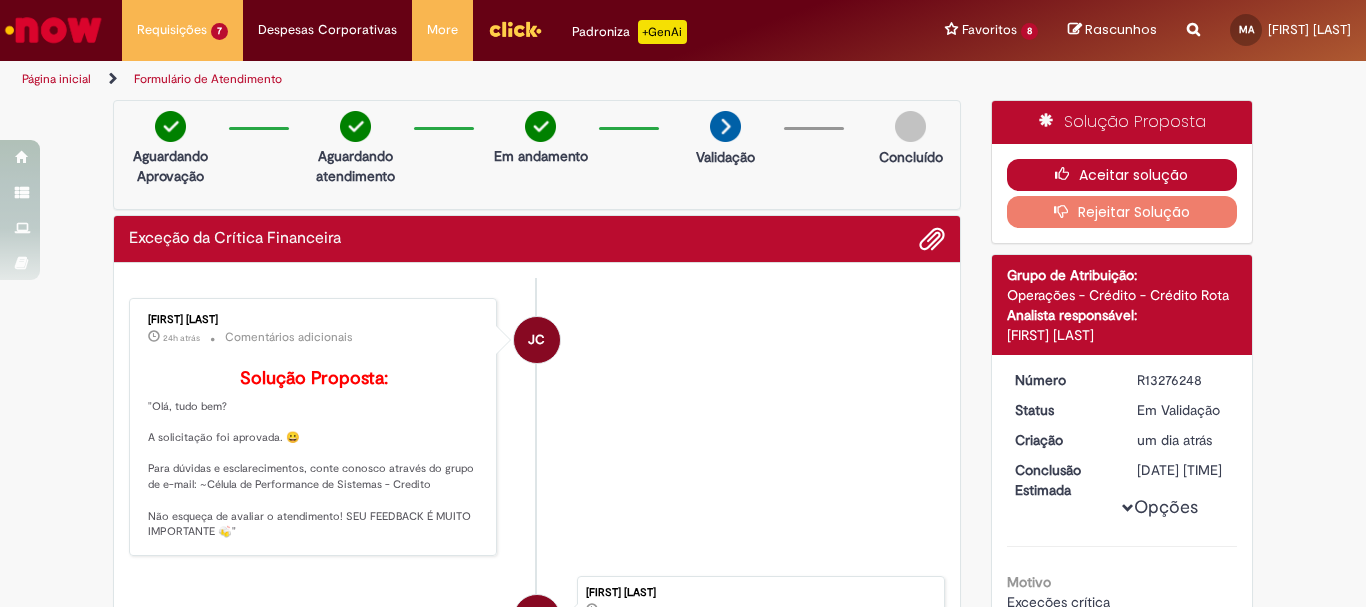 click on "Aceitar solução" at bounding box center (1122, 175) 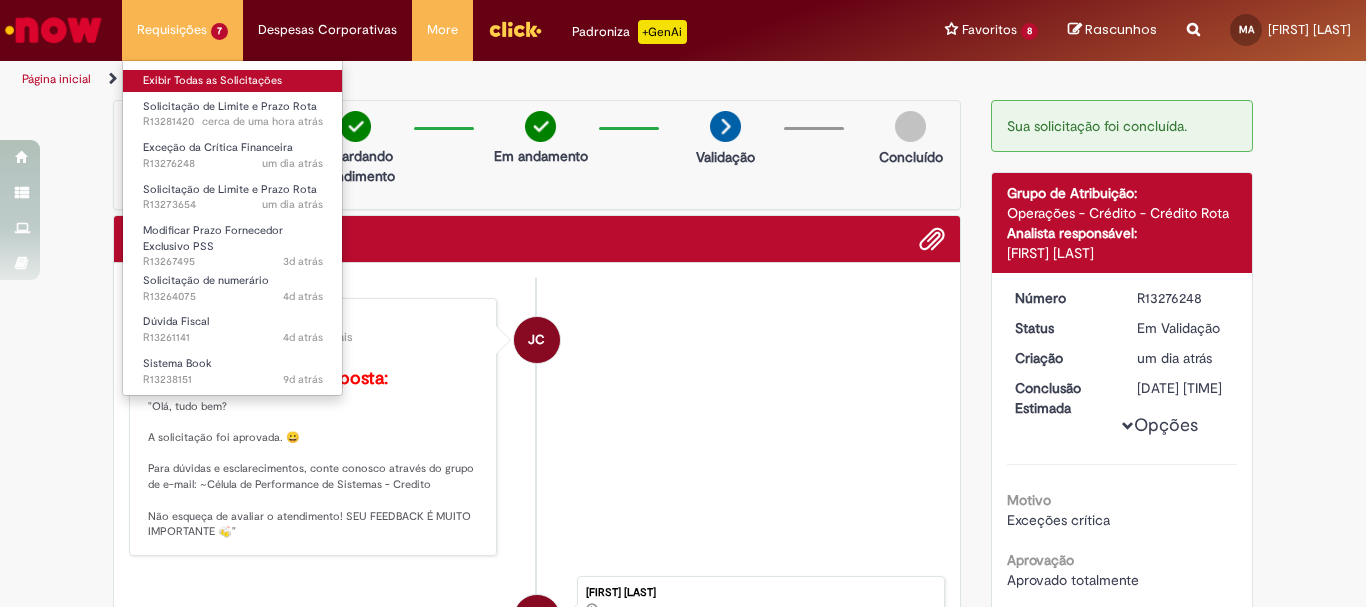 click on "Exibir Todas as Solicitações" at bounding box center (233, 81) 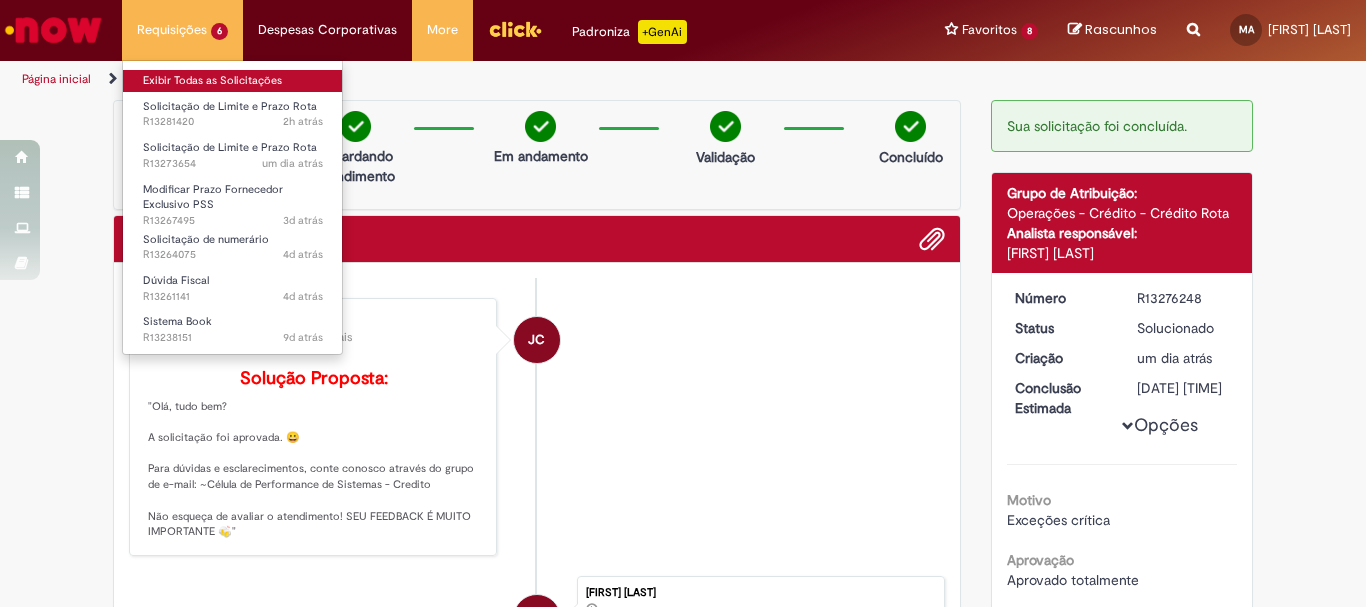 click on "Exibir Todas as Solicitações" at bounding box center [233, 81] 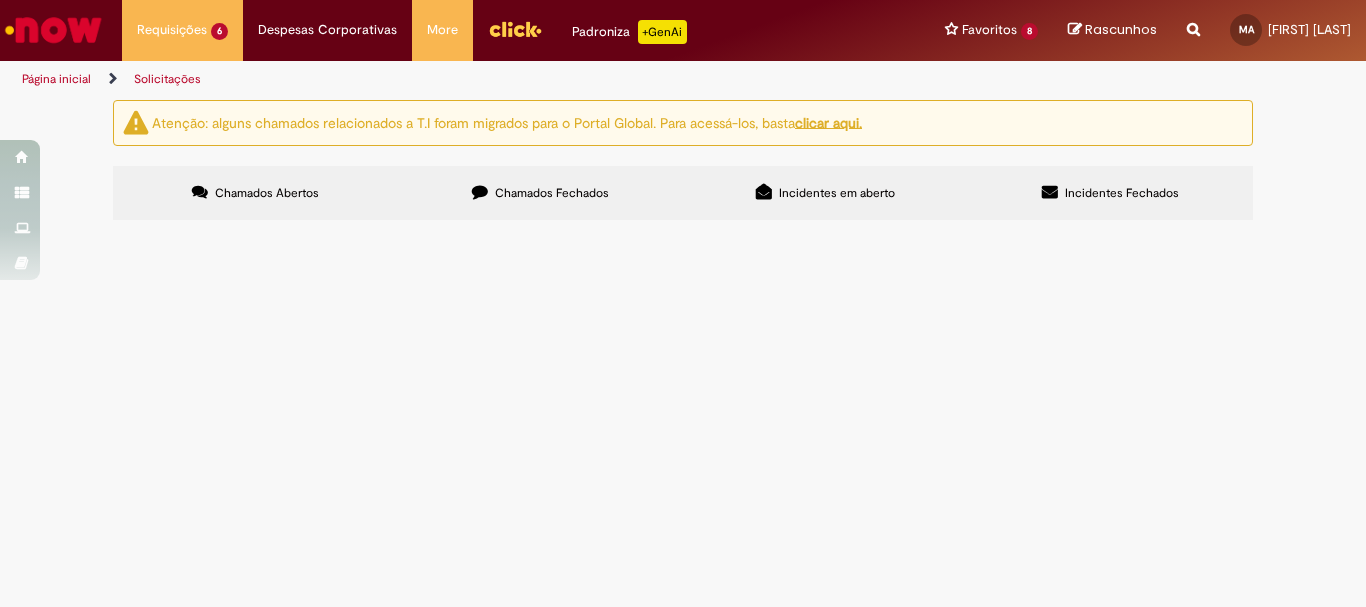 scroll, scrollTop: 100, scrollLeft: 0, axis: vertical 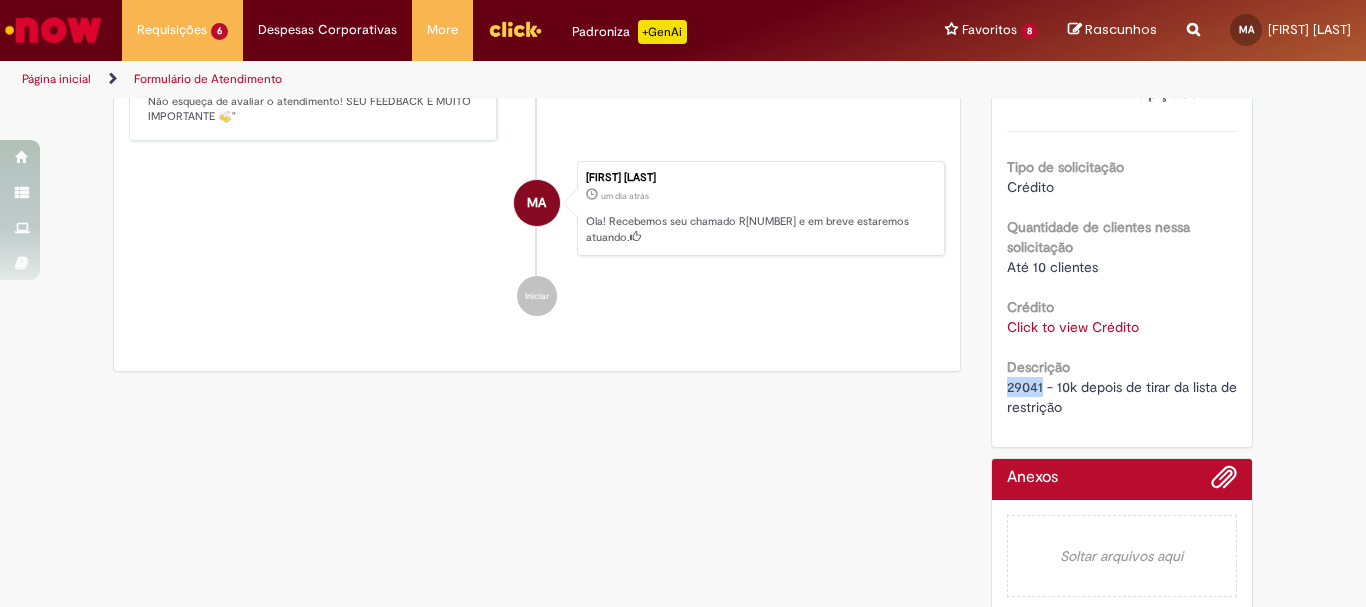 drag, startPoint x: 996, startPoint y: 402, endPoint x: 1034, endPoint y: 404, distance: 38.052597 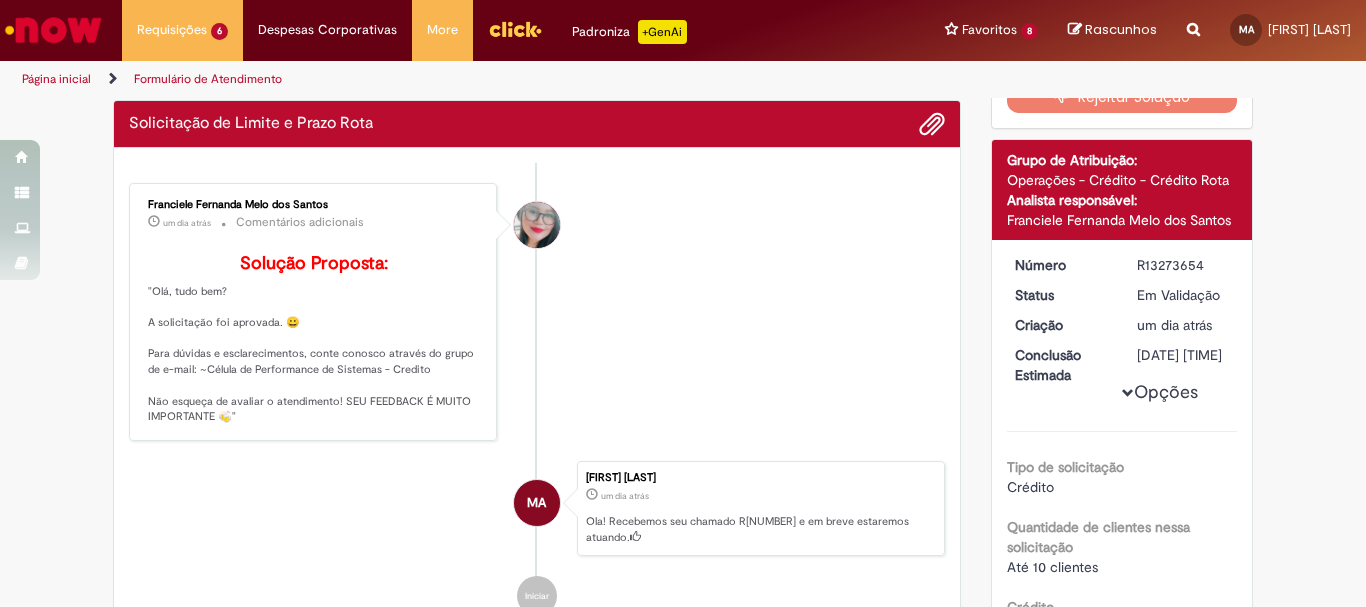 scroll, scrollTop: 0, scrollLeft: 0, axis: both 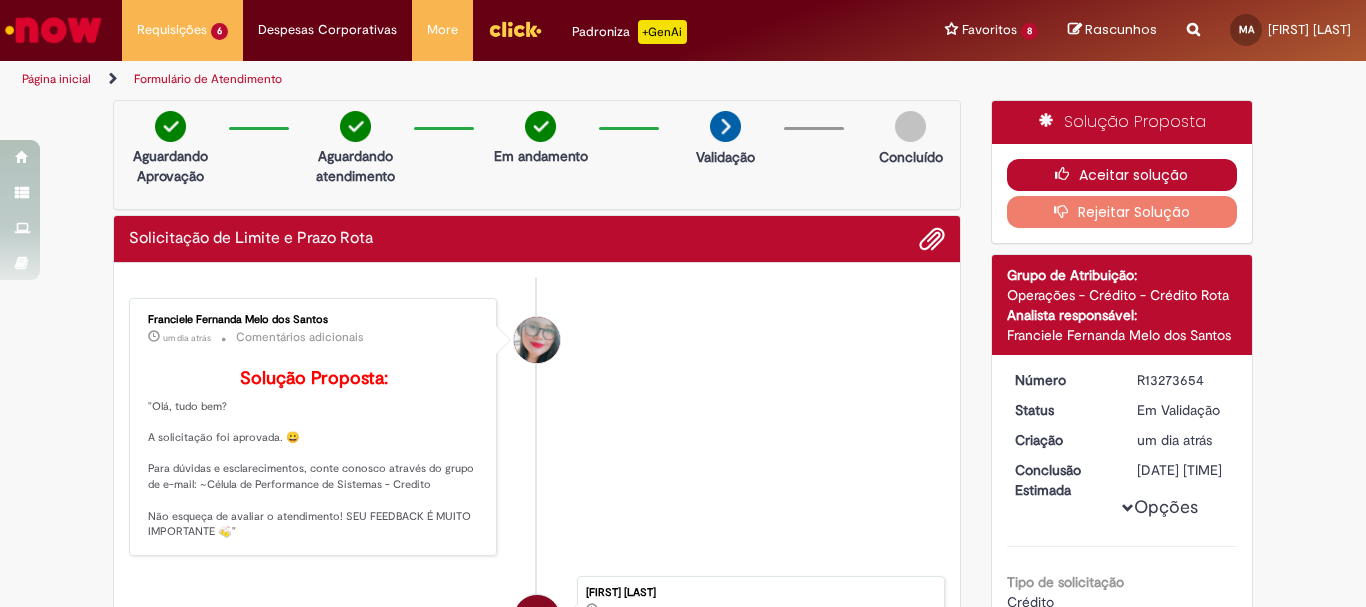click on "Aceitar solução" at bounding box center (1122, 175) 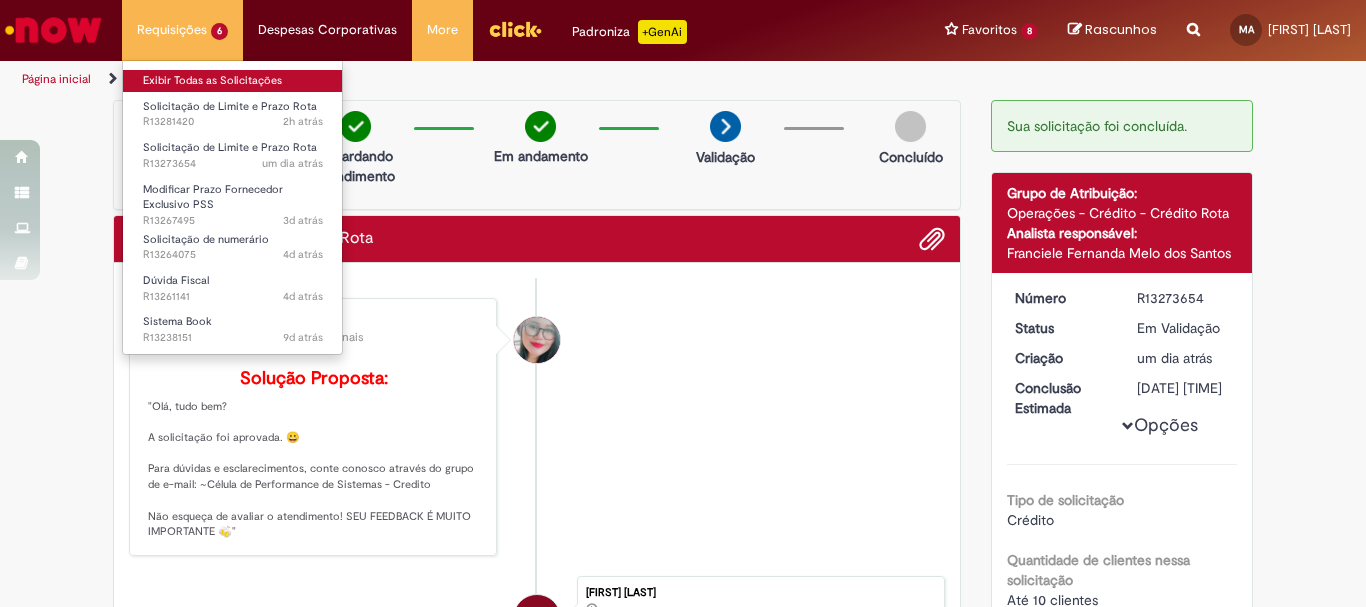 click on "Exibir Todas as Solicitações" at bounding box center (233, 81) 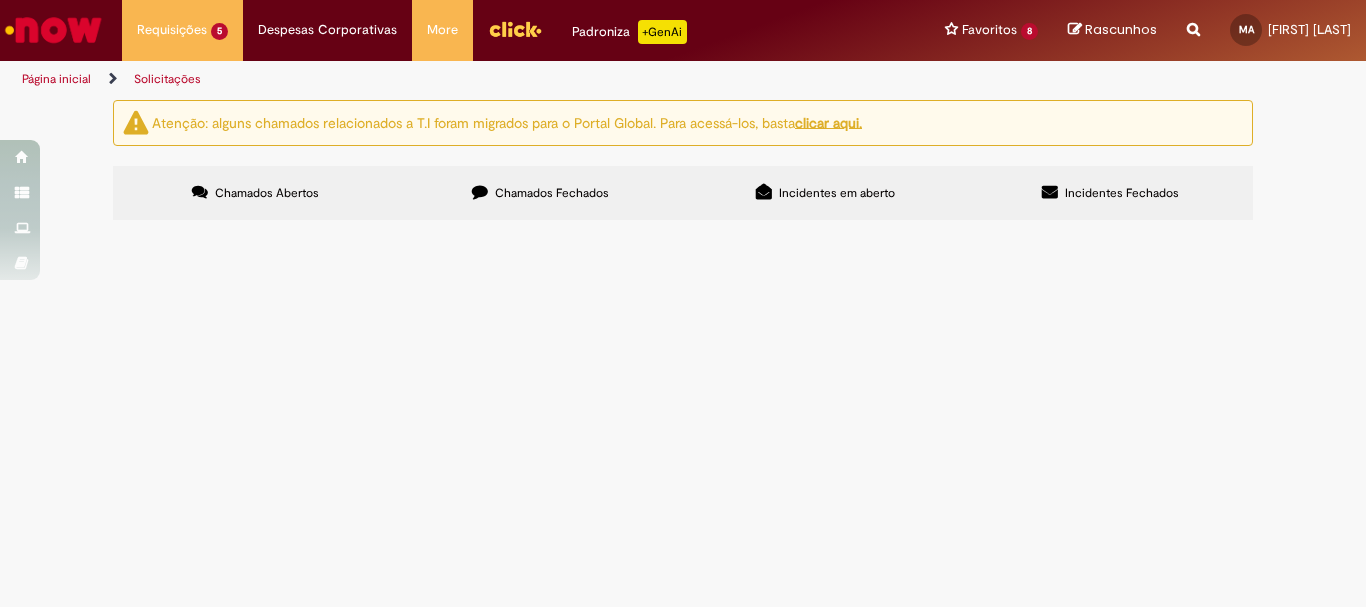 scroll, scrollTop: 180, scrollLeft: 0, axis: vertical 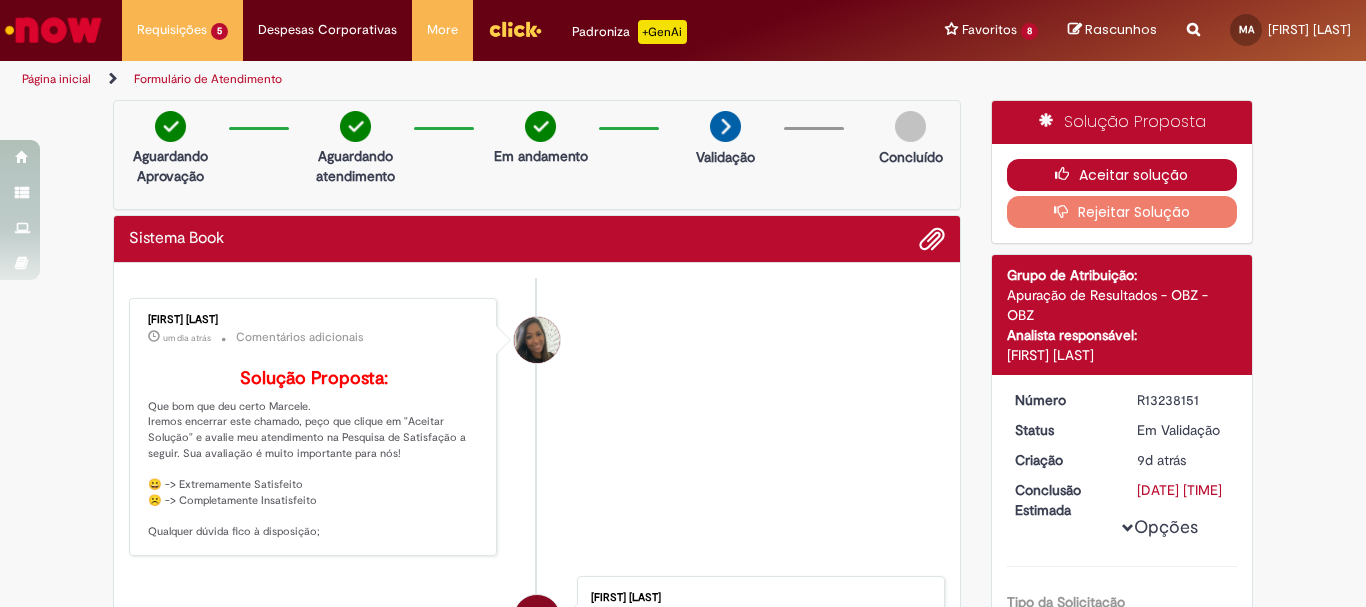 click on "Aceitar solução" at bounding box center [1122, 175] 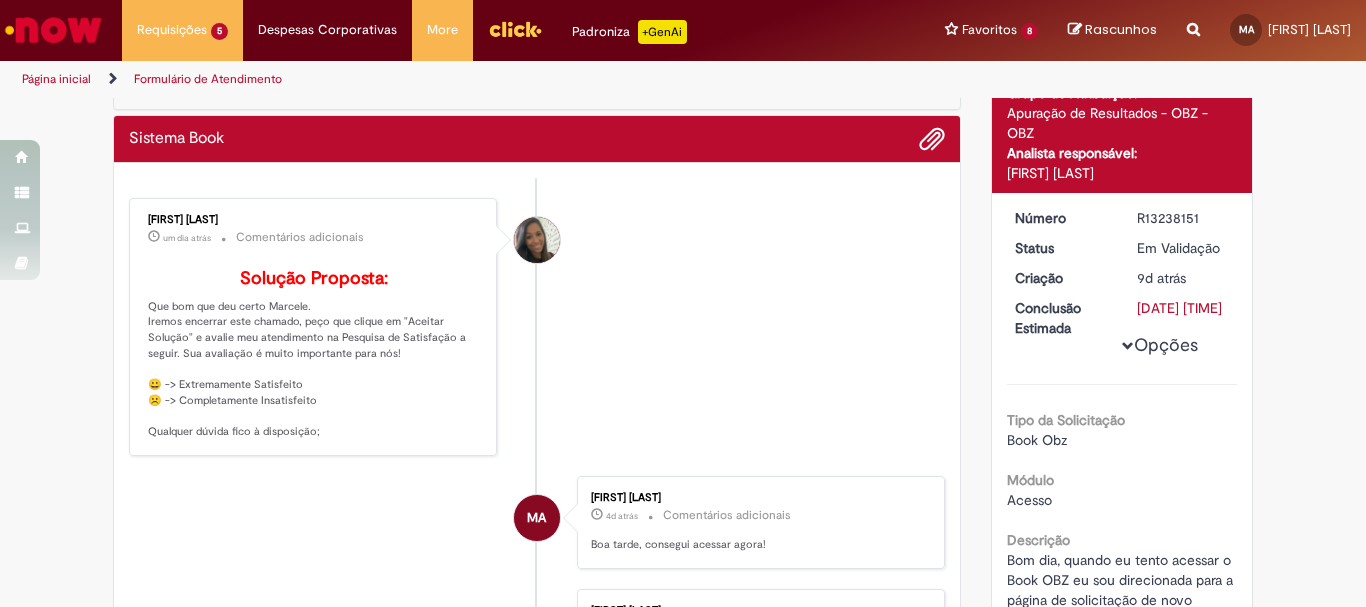 scroll, scrollTop: 0, scrollLeft: 0, axis: both 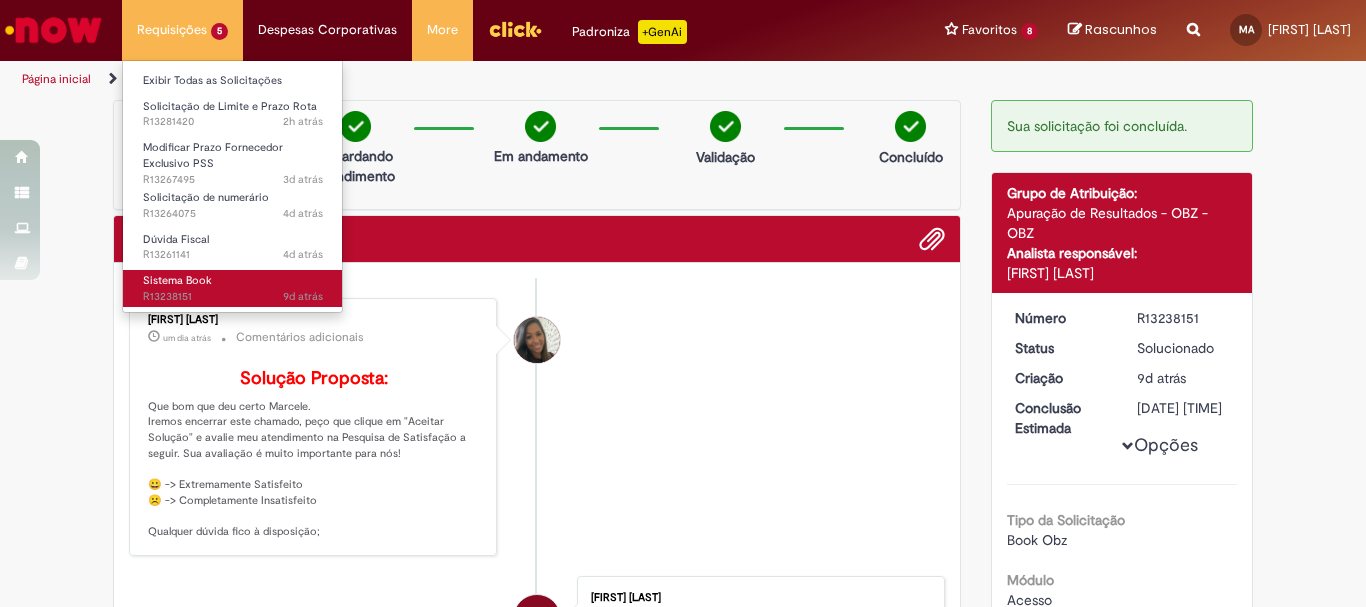 click on "[TIME] [TIME]  R[NUMBER]" at bounding box center [233, 297] 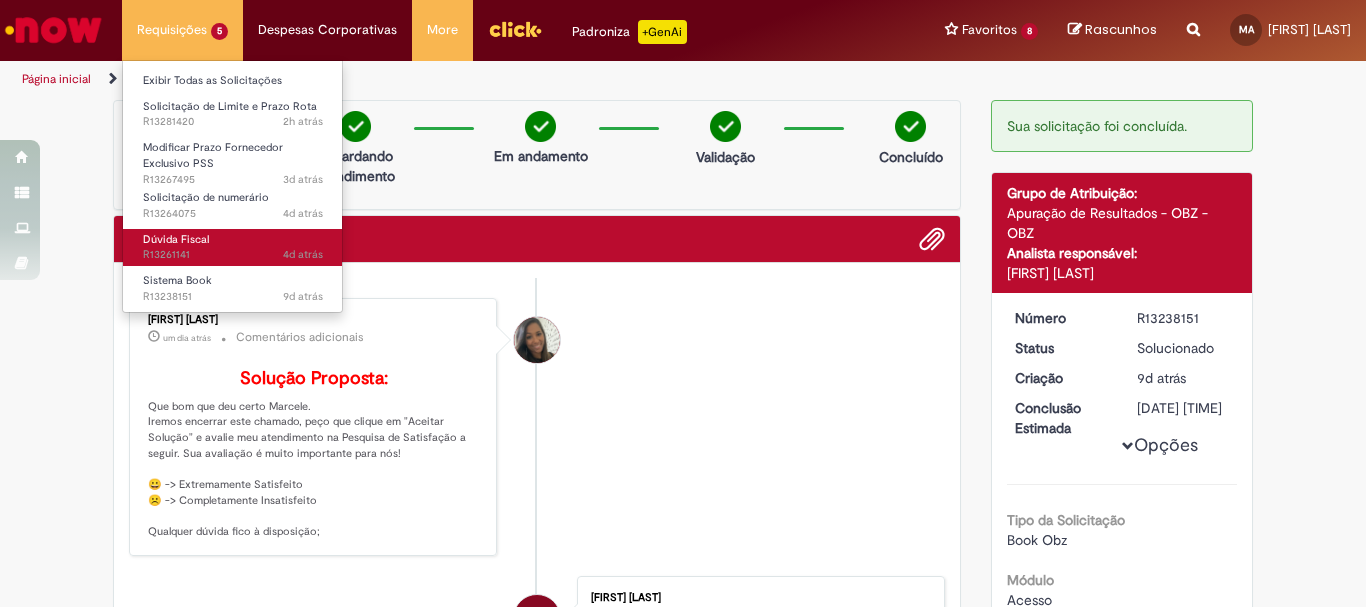 click on "Dúvida Fiscal
[TIME] [TIME]  R[NUMBER]" at bounding box center [233, 247] 